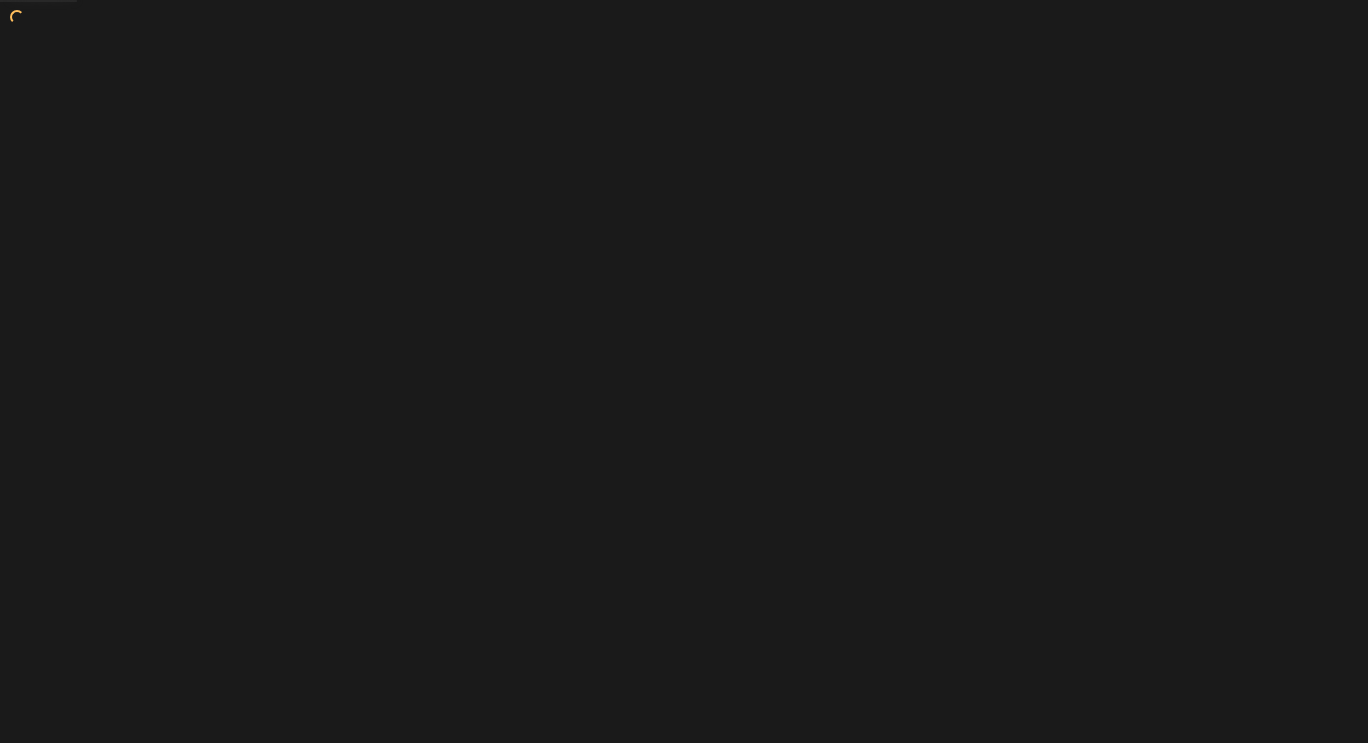 scroll, scrollTop: 0, scrollLeft: 0, axis: both 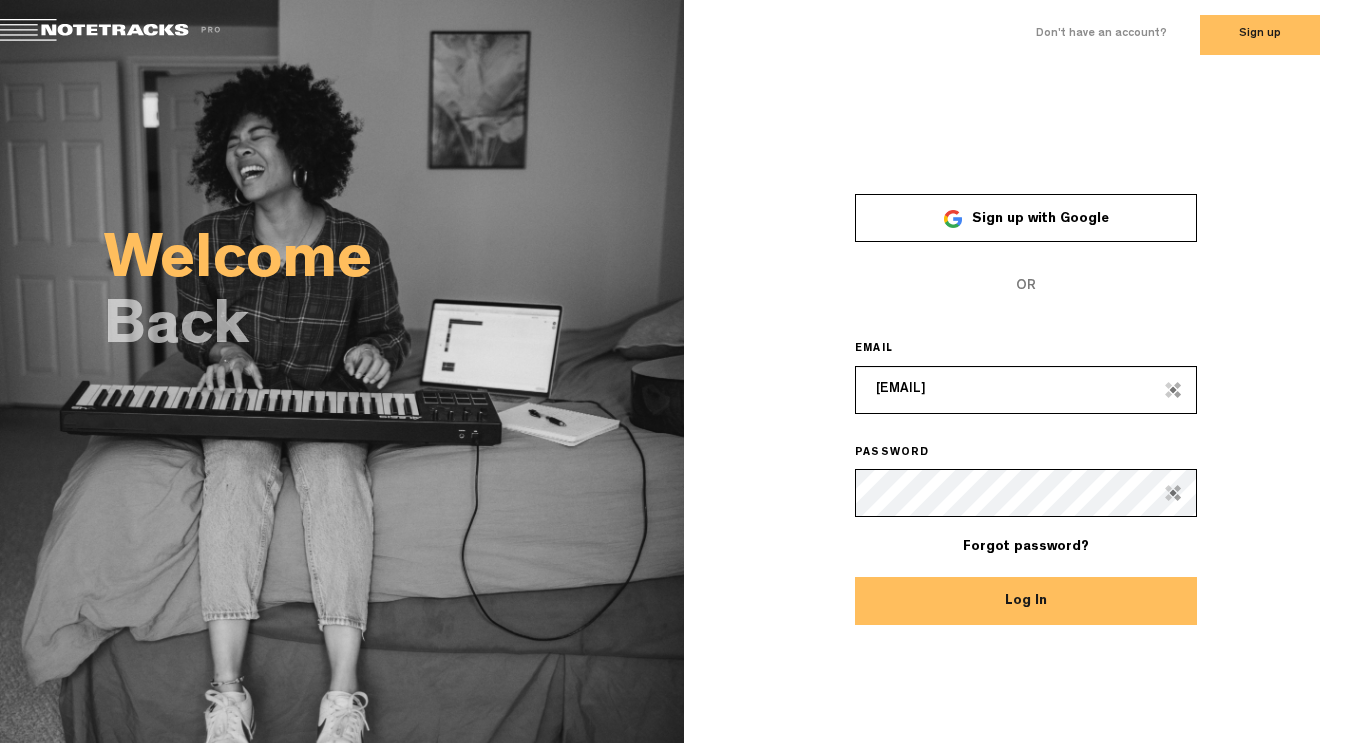 click on "Log In" at bounding box center (1026, 601) 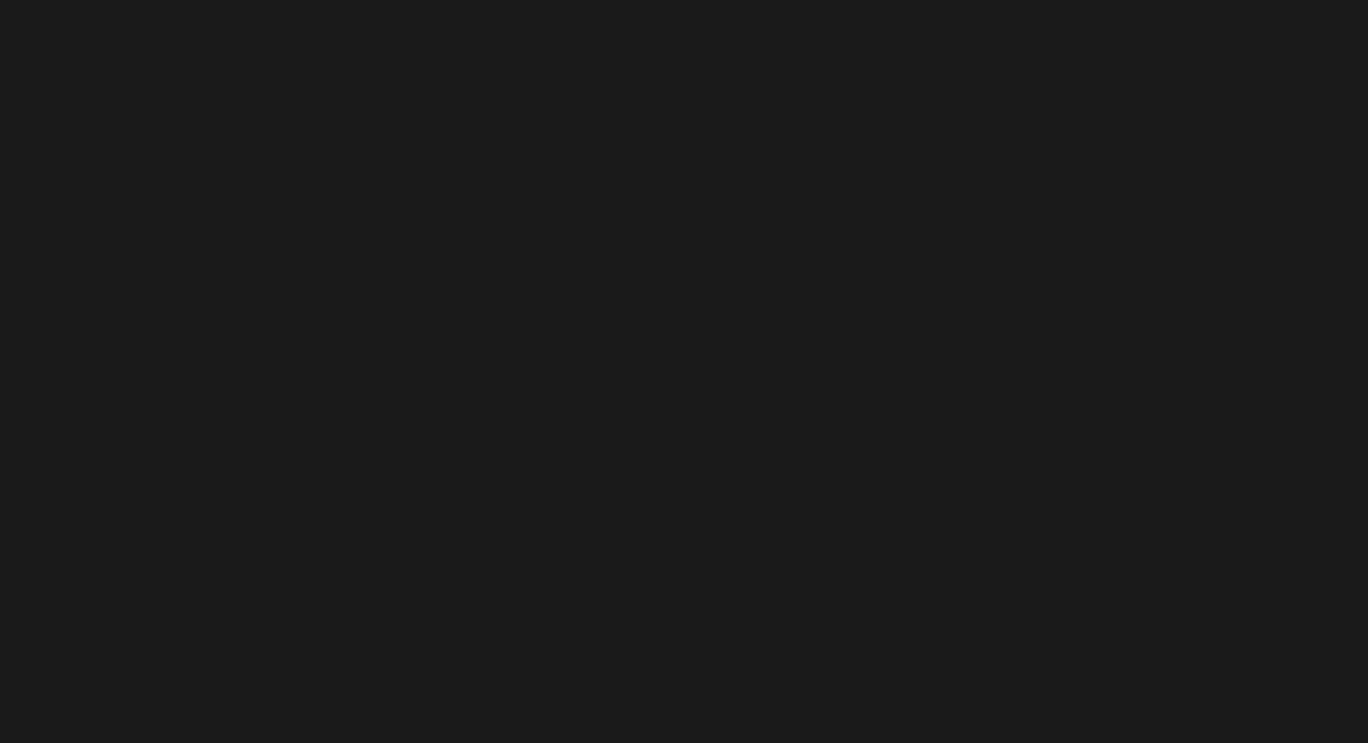 click on "Version: 1.1.20-prod, Build 1257, Hash: g376cf1d, Branch: master
CMF
Keyboard Shortcuts: ? Show / hide this help menu ×" at bounding box center (684, 371) 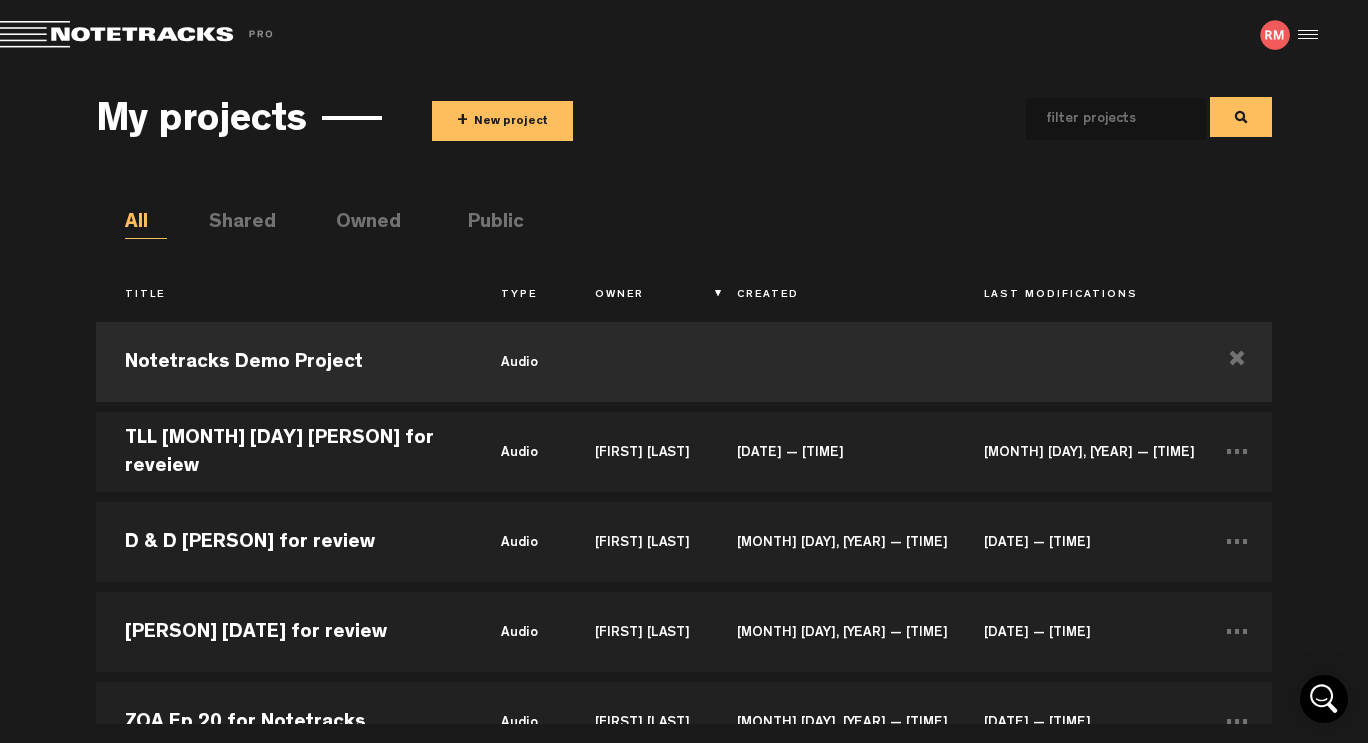 click on "+  New project" at bounding box center (502, 121) 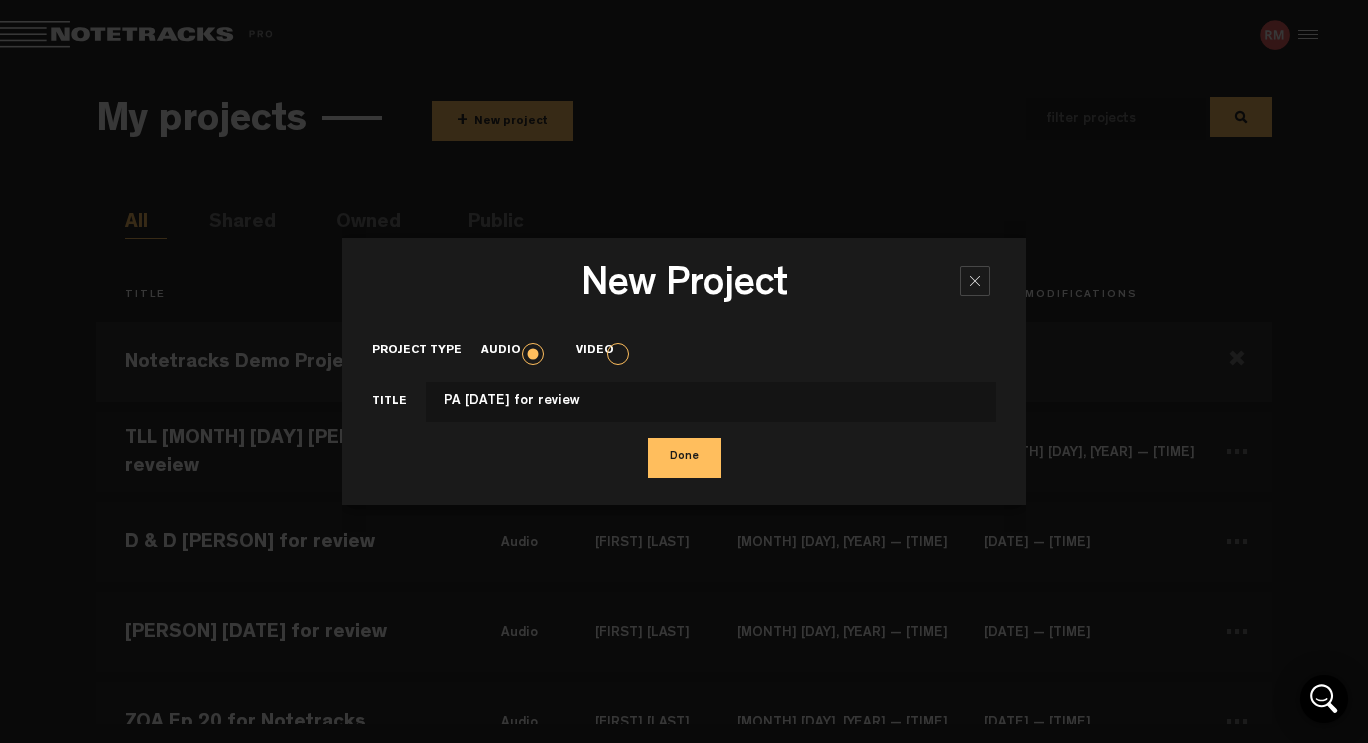 type on "PA [DATE] for review" 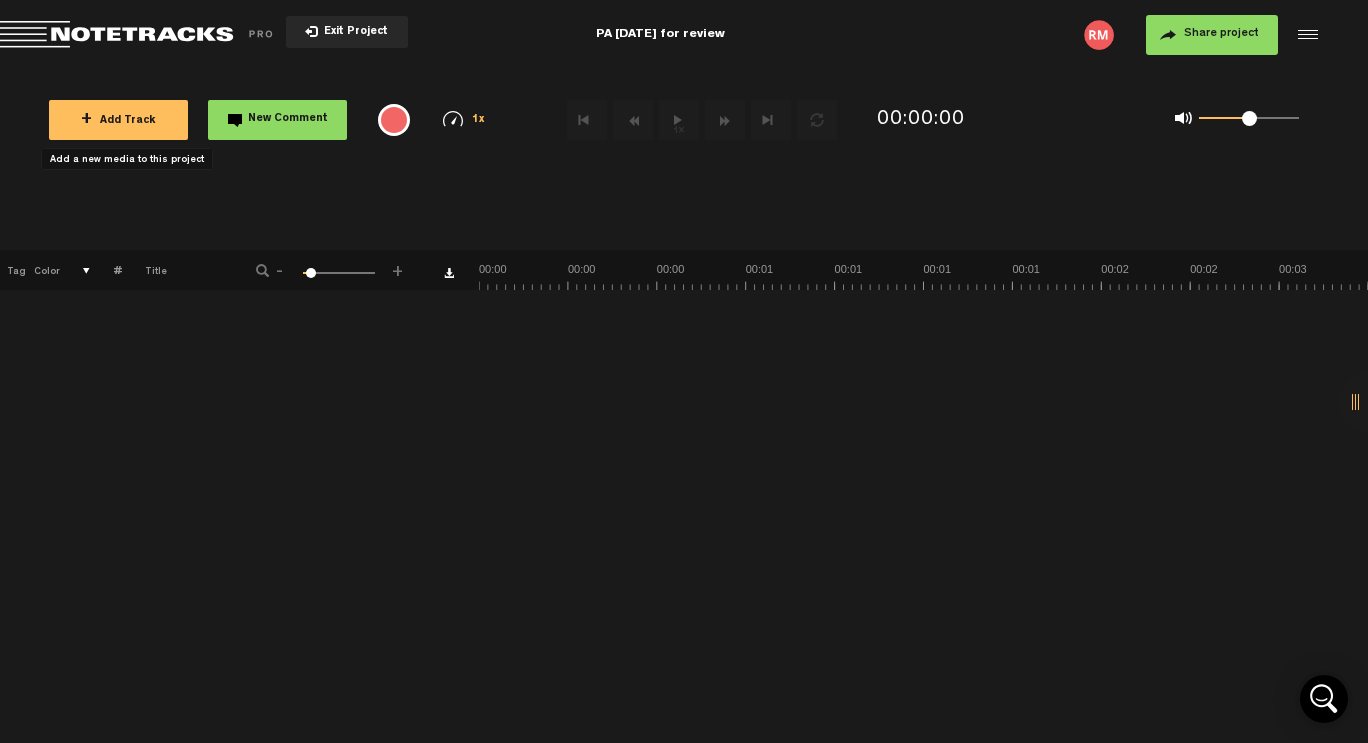 click on "+" at bounding box center (86, 120) 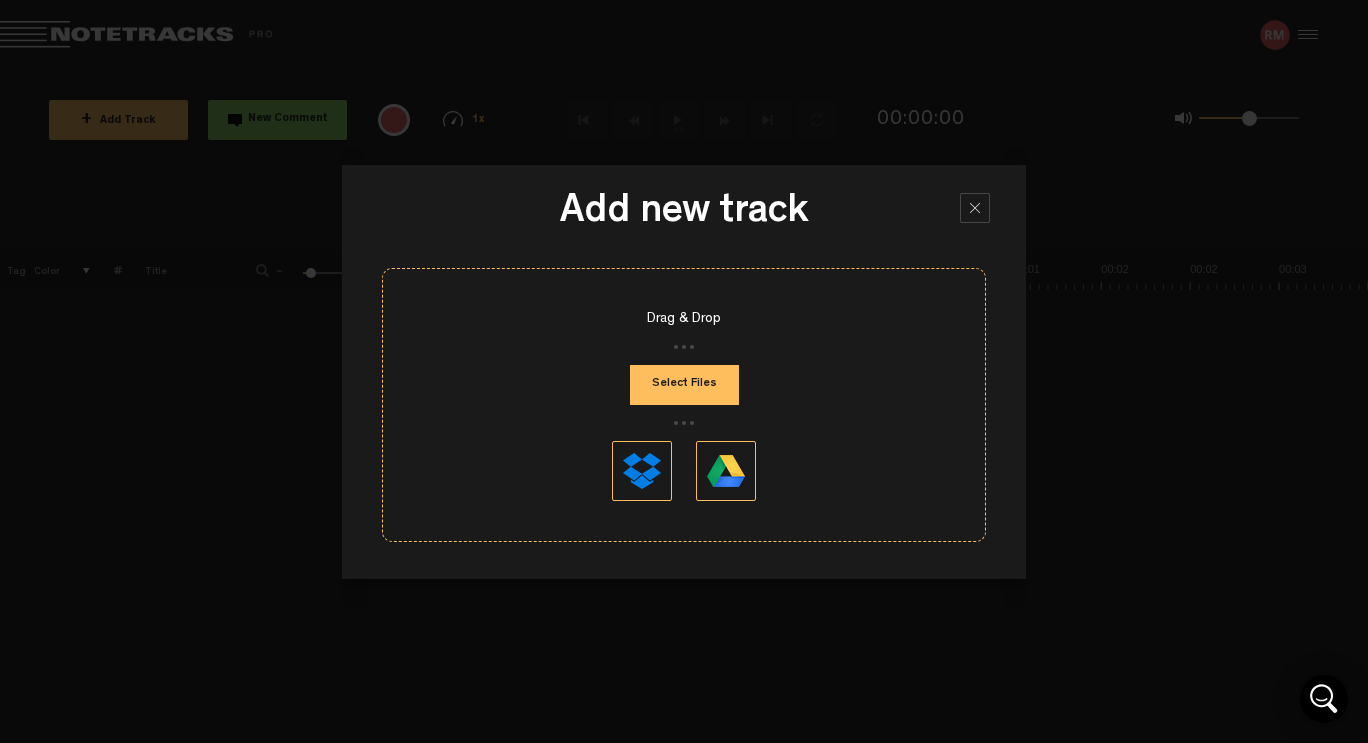 click on "Select Files" at bounding box center [684, 385] 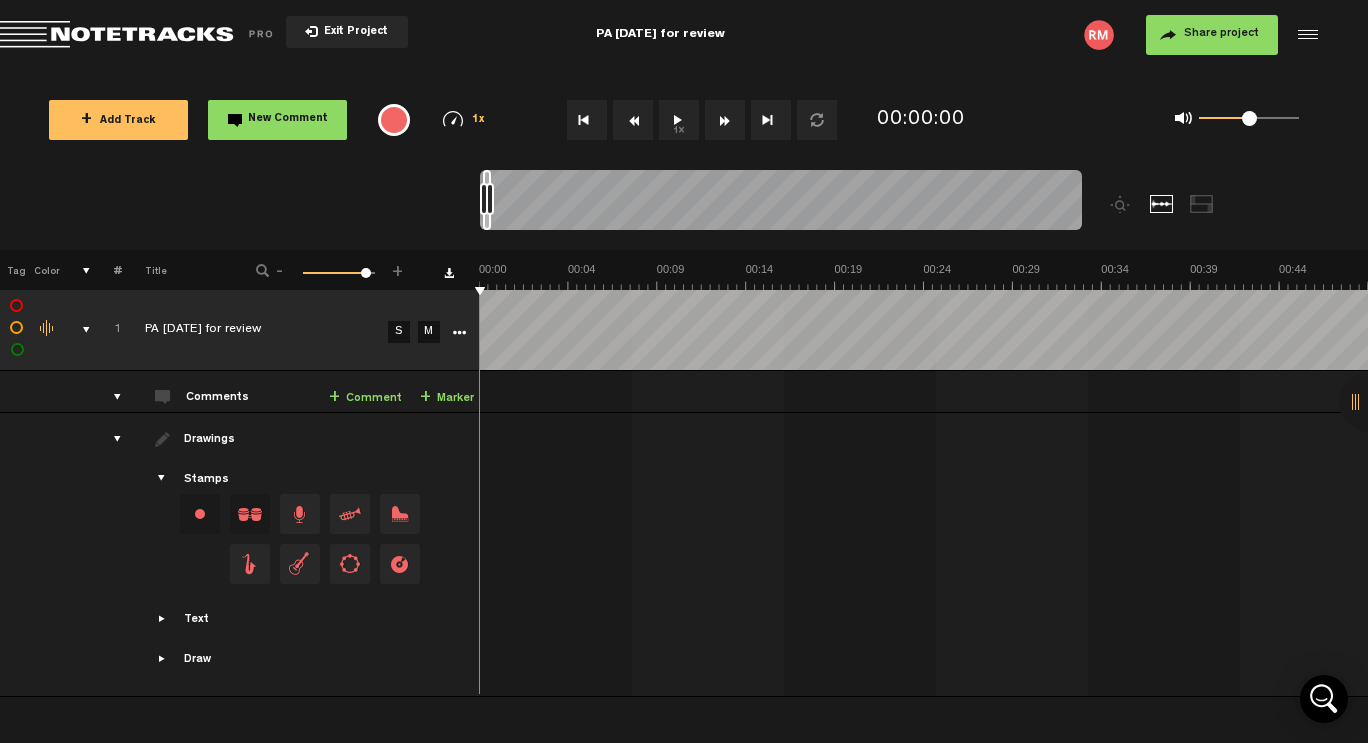click on "Share project" at bounding box center [1221, 34] 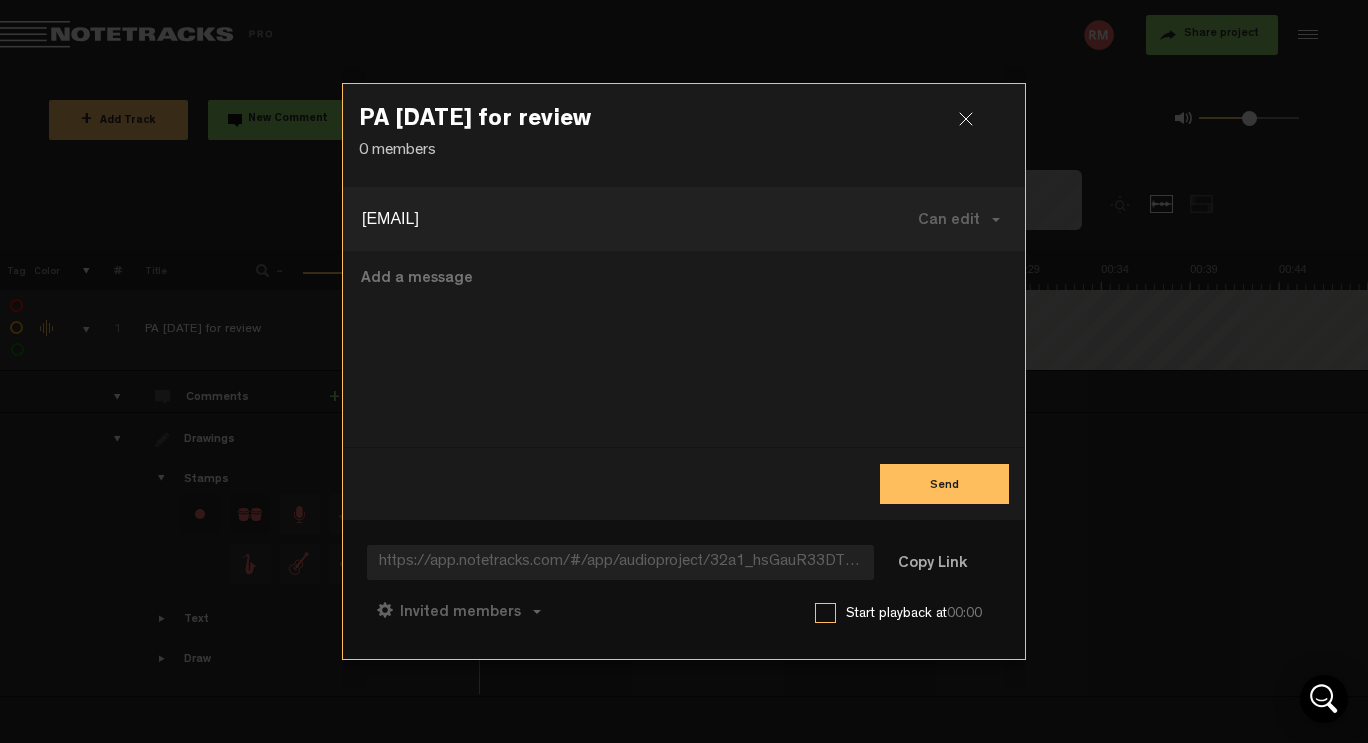 type on "[EMAIL]" 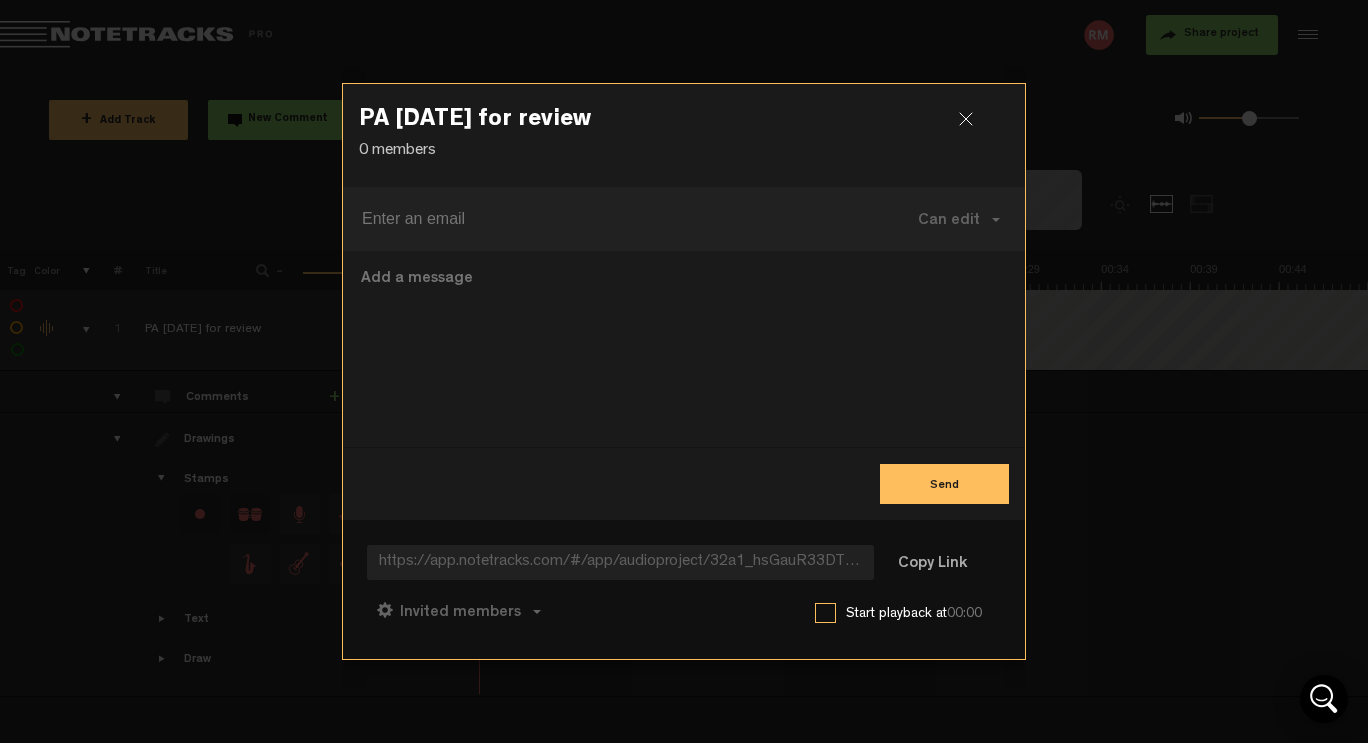 click at bounding box center (684, 349) 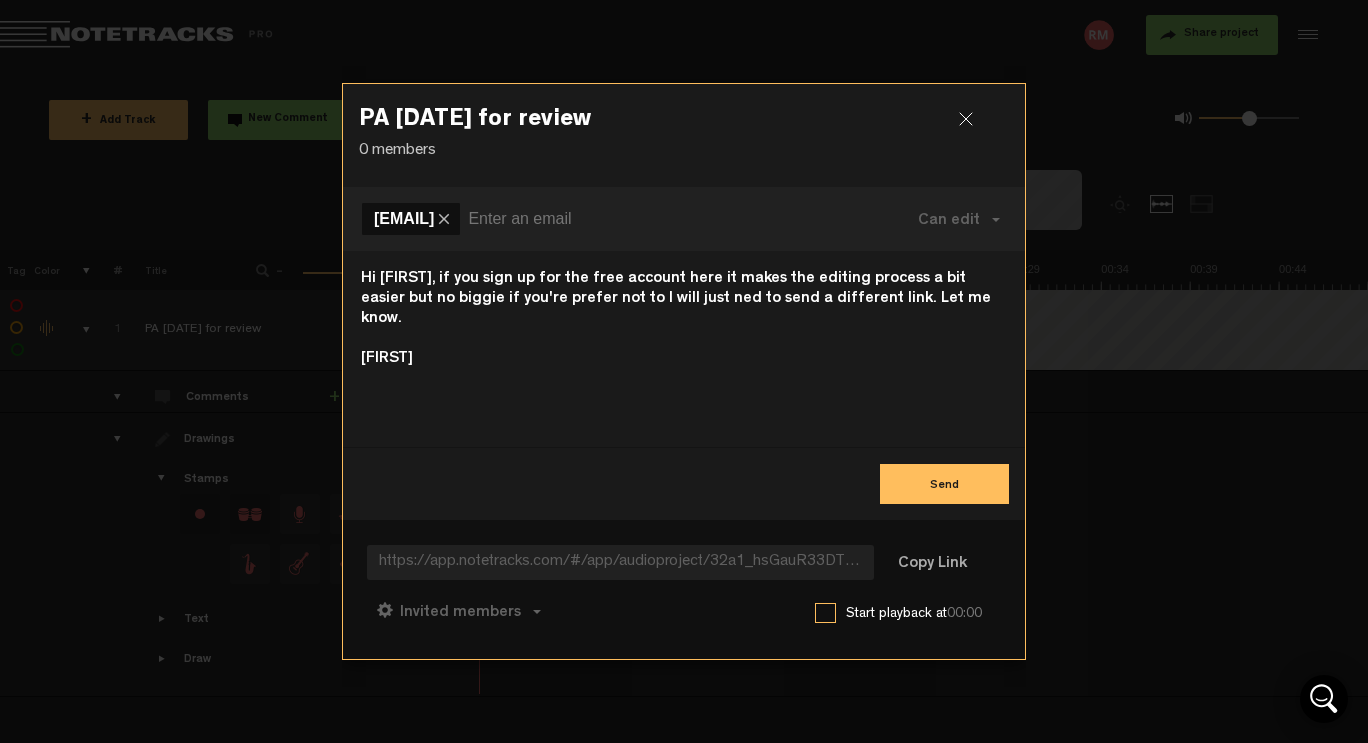 click on "Hi [FIRST], if you sign up for the free account here it makes the editing process a bit easier but no biggie if you're prefer not to I will just ned to send a different link. Let me know.
[FIRST]" at bounding box center [684, 349] 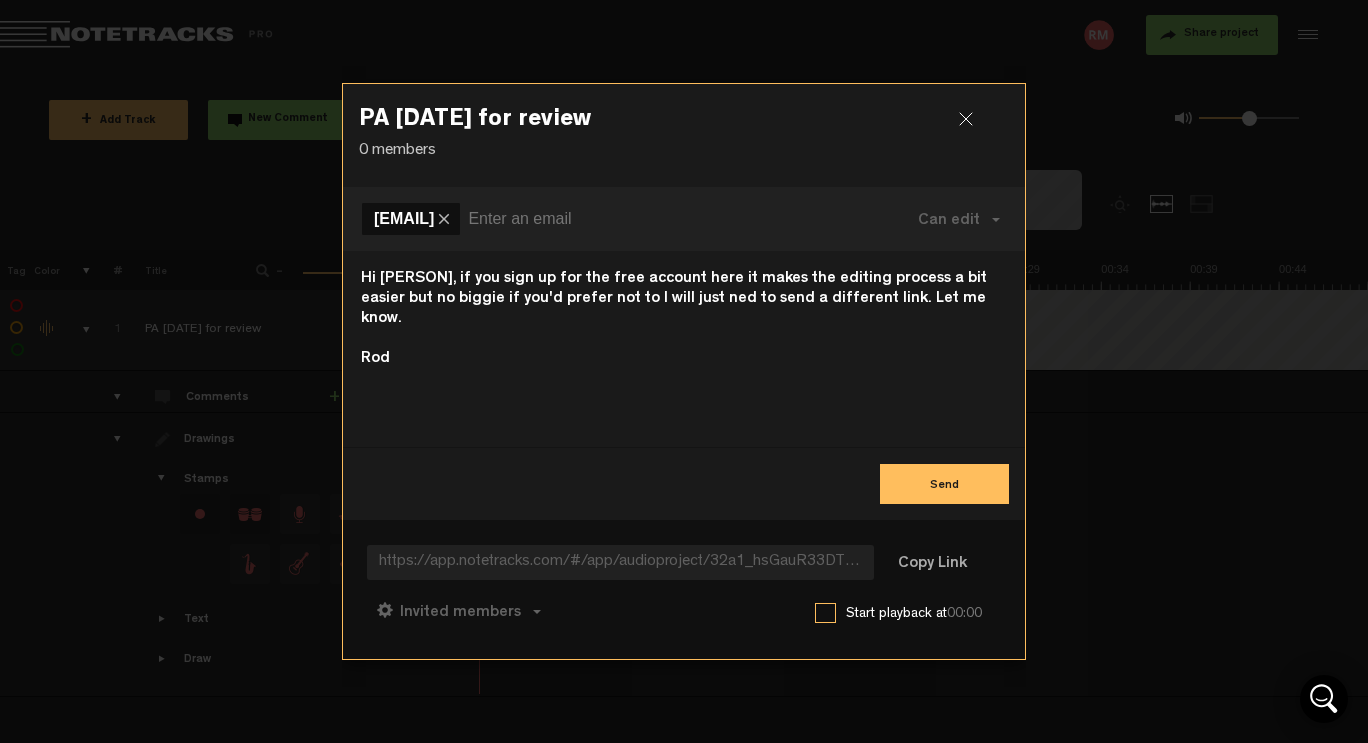 click on "Hi [PERSON], if you sign up for the free account here it makes the editing process a bit easier but no biggie if you'd prefer not to I will just ned to send a different link. Let me know.
Rod" at bounding box center (684, 349) 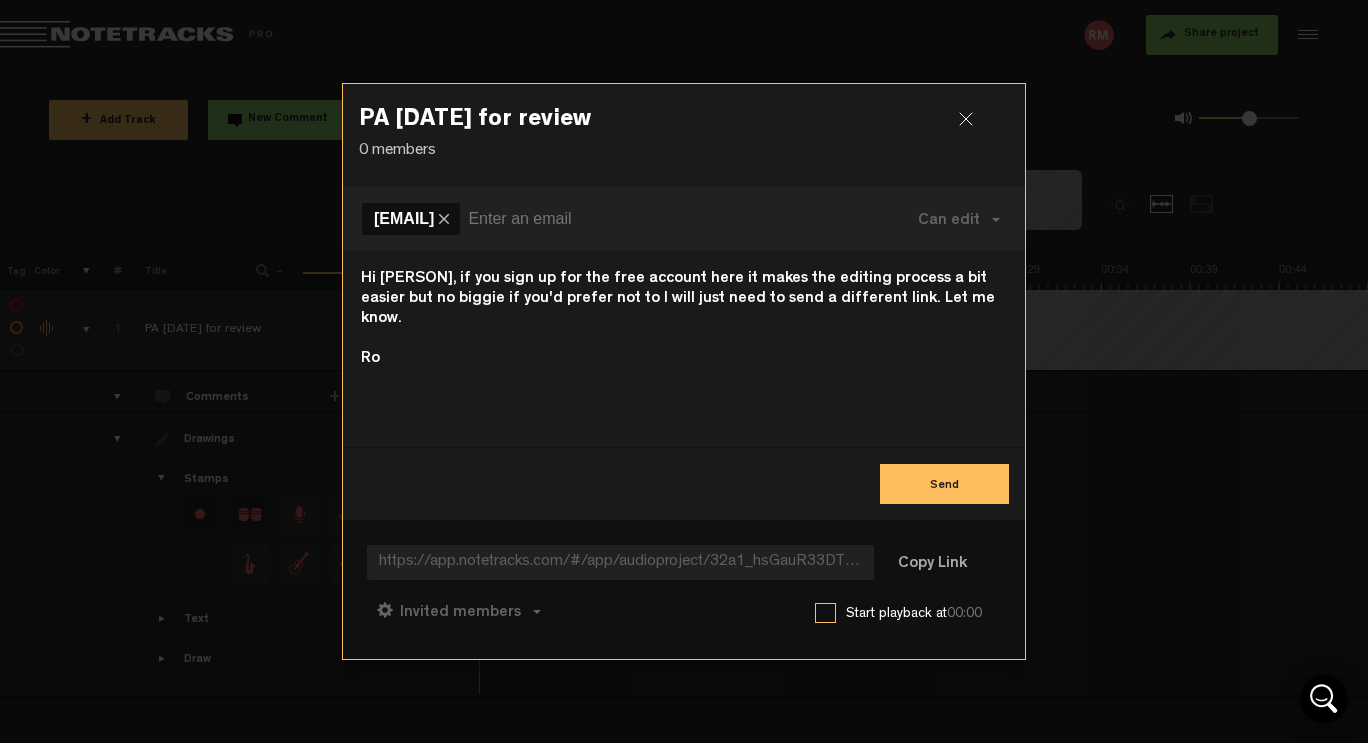 type on "Hi [PERSON], if you sign up for the free account here it makes the editing process a bit easier but no biggie if you'd prefer not to I will just need to send a different link. Let me know.
Ro" 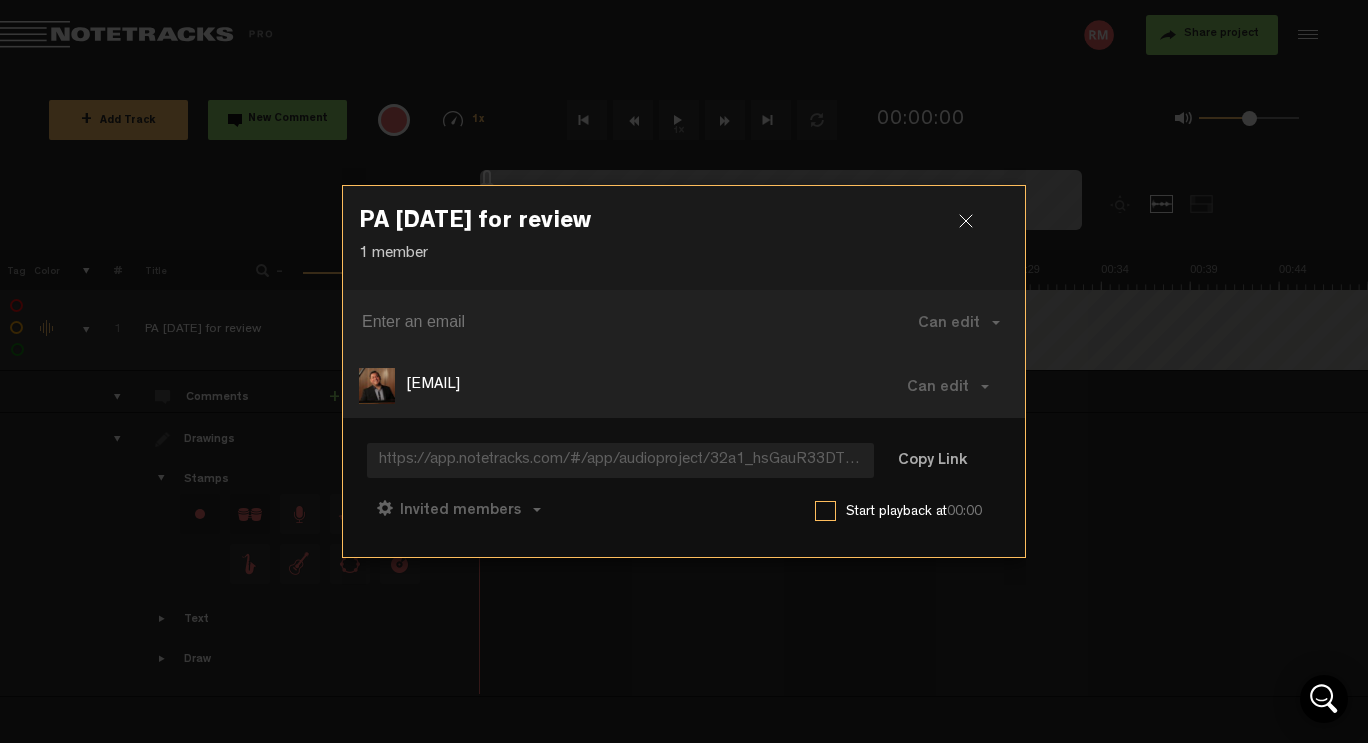 click at bounding box center [974, 229] 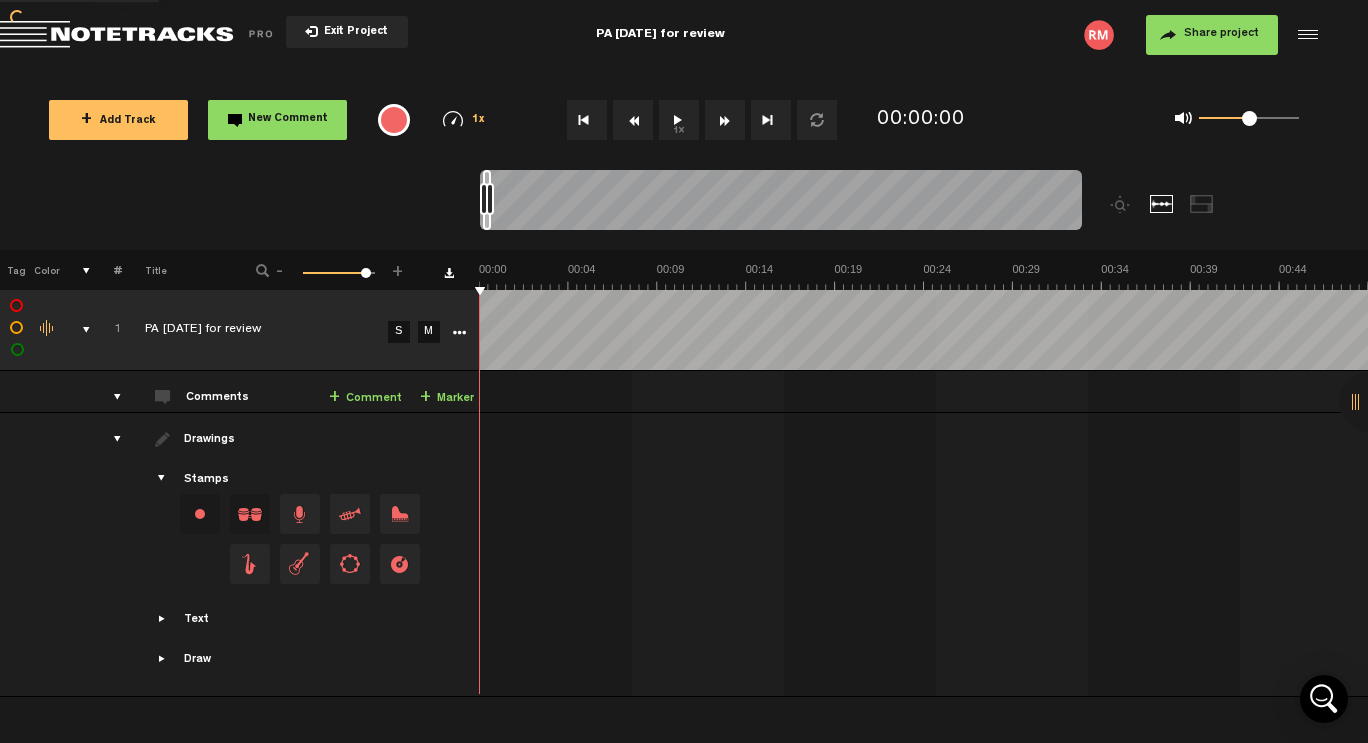 click on "1x" at bounding box center [679, 120] 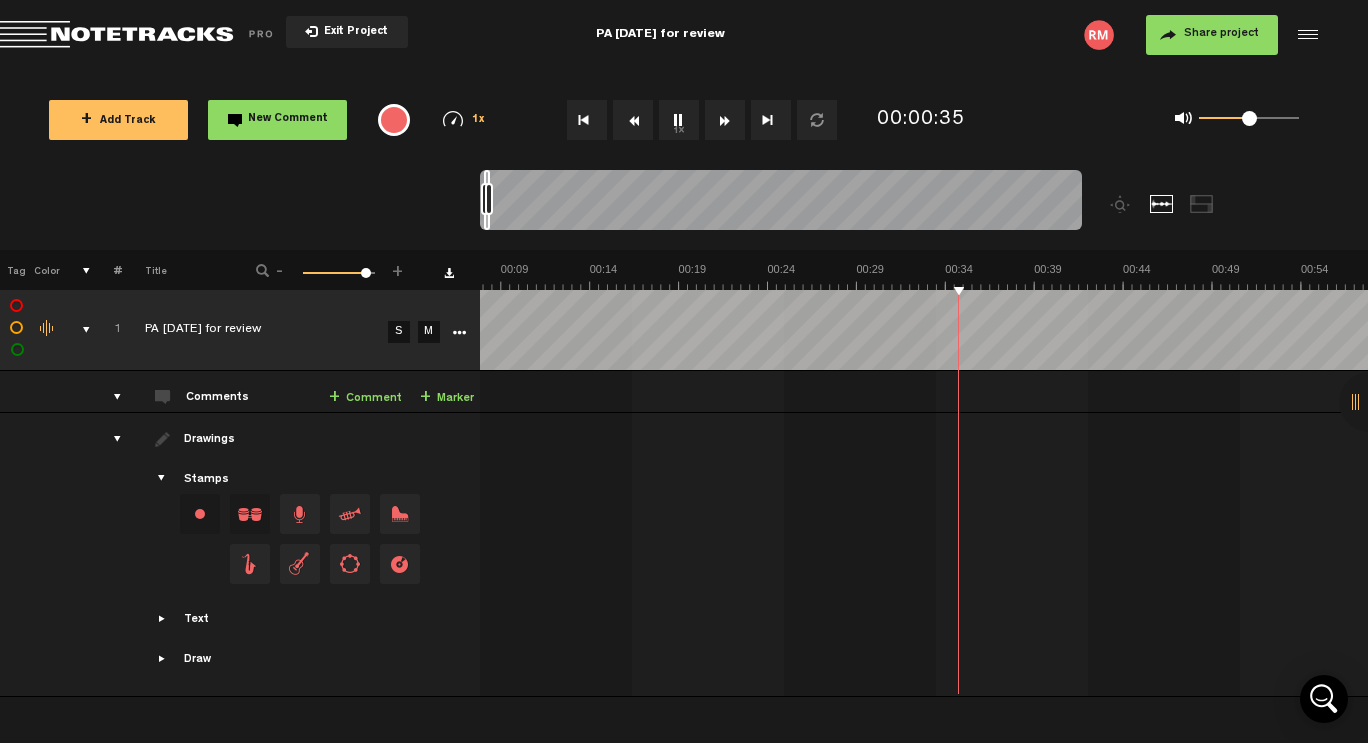scroll, scrollTop: 0, scrollLeft: 156, axis: horizontal 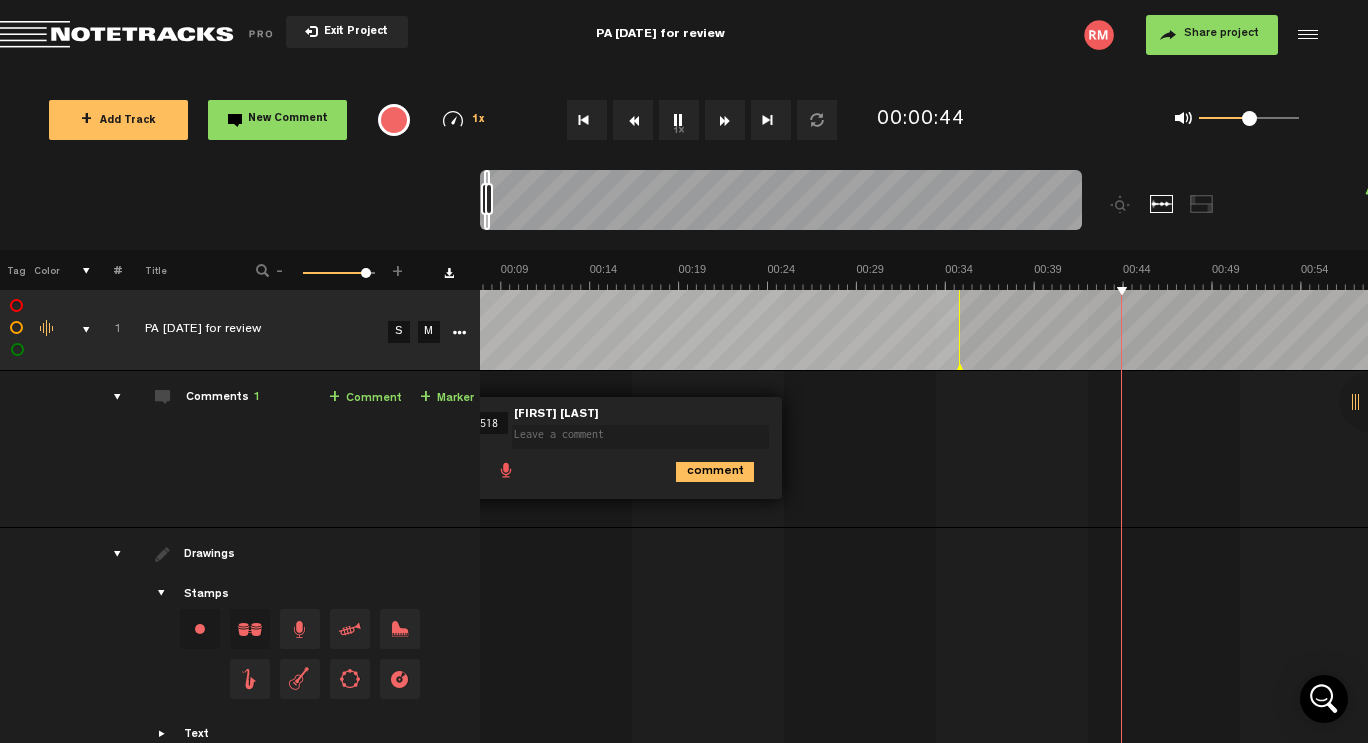 click at bounding box center [640, 437] 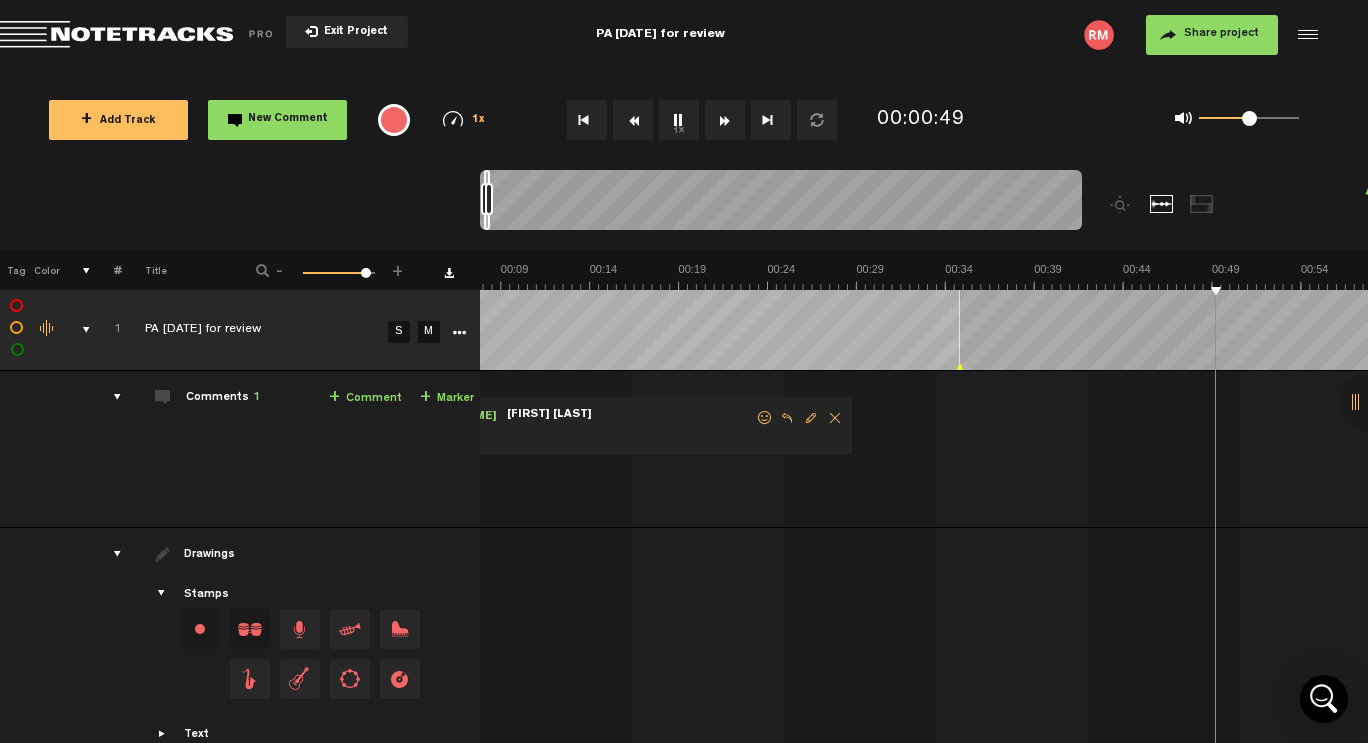 click at bounding box center (835, 418) 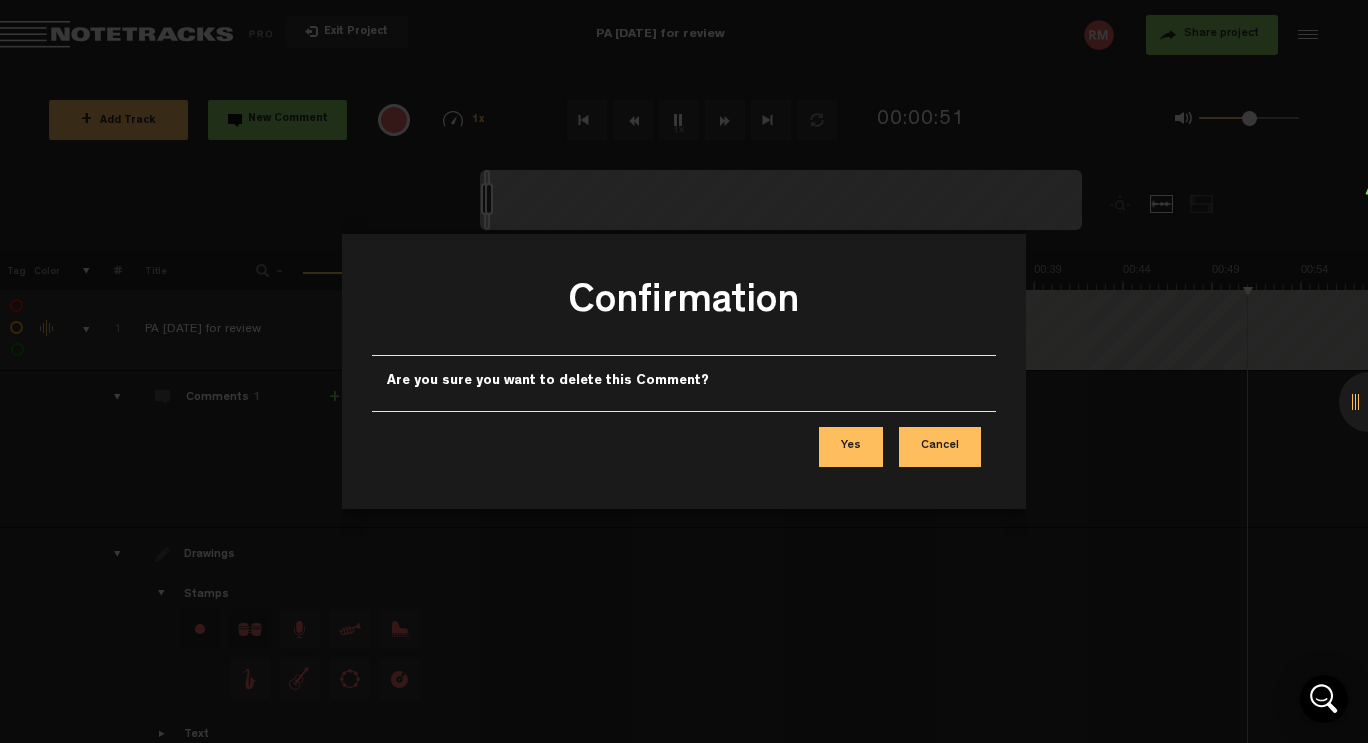 click on "Yes" at bounding box center [851, 447] 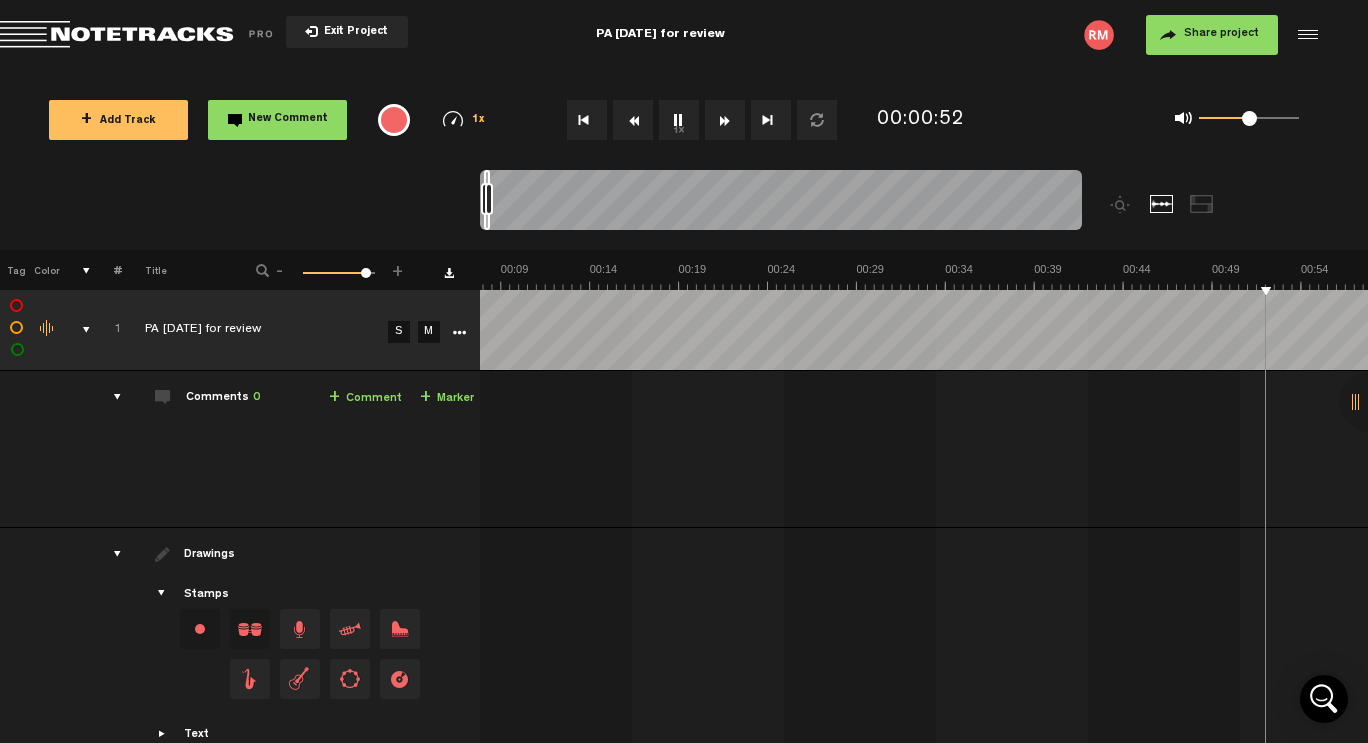 scroll, scrollTop: 0, scrollLeft: 33, axis: horizontal 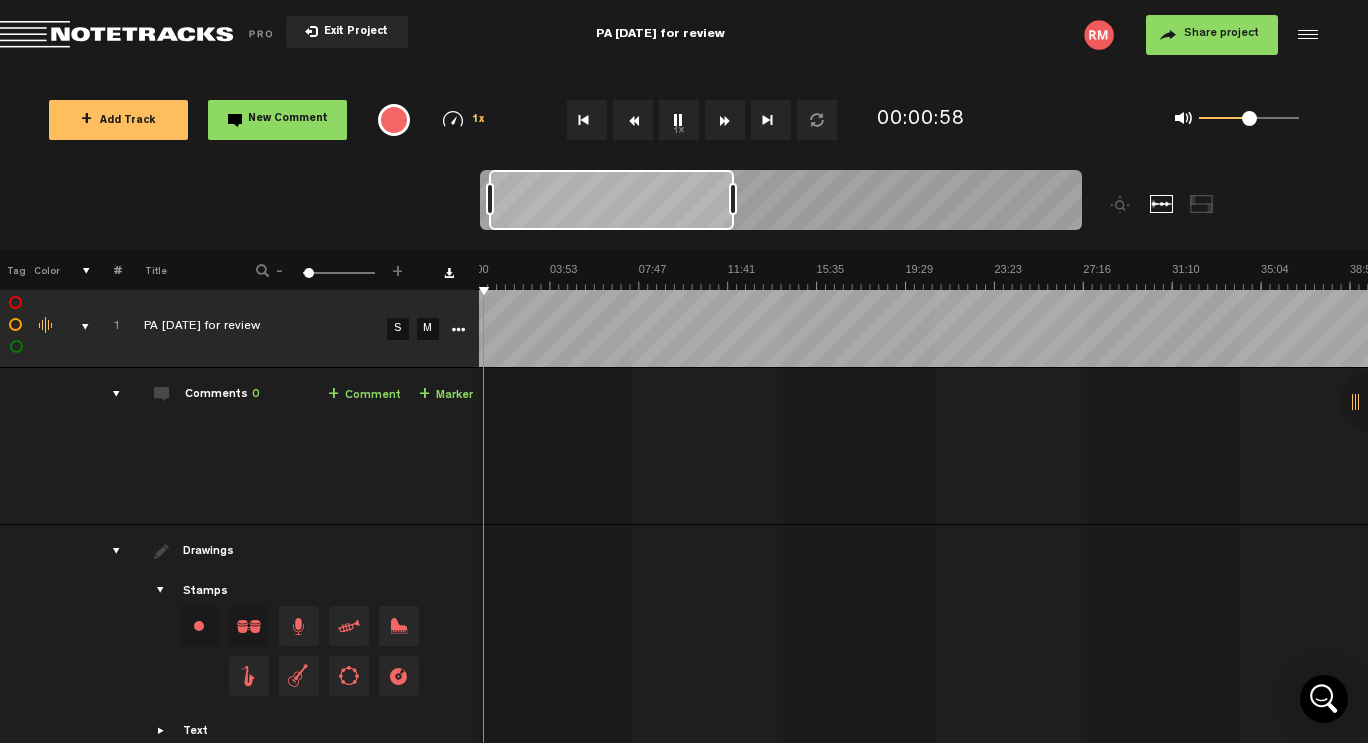 drag, startPoint x: 497, startPoint y: 198, endPoint x: 698, endPoint y: 201, distance: 201.02238 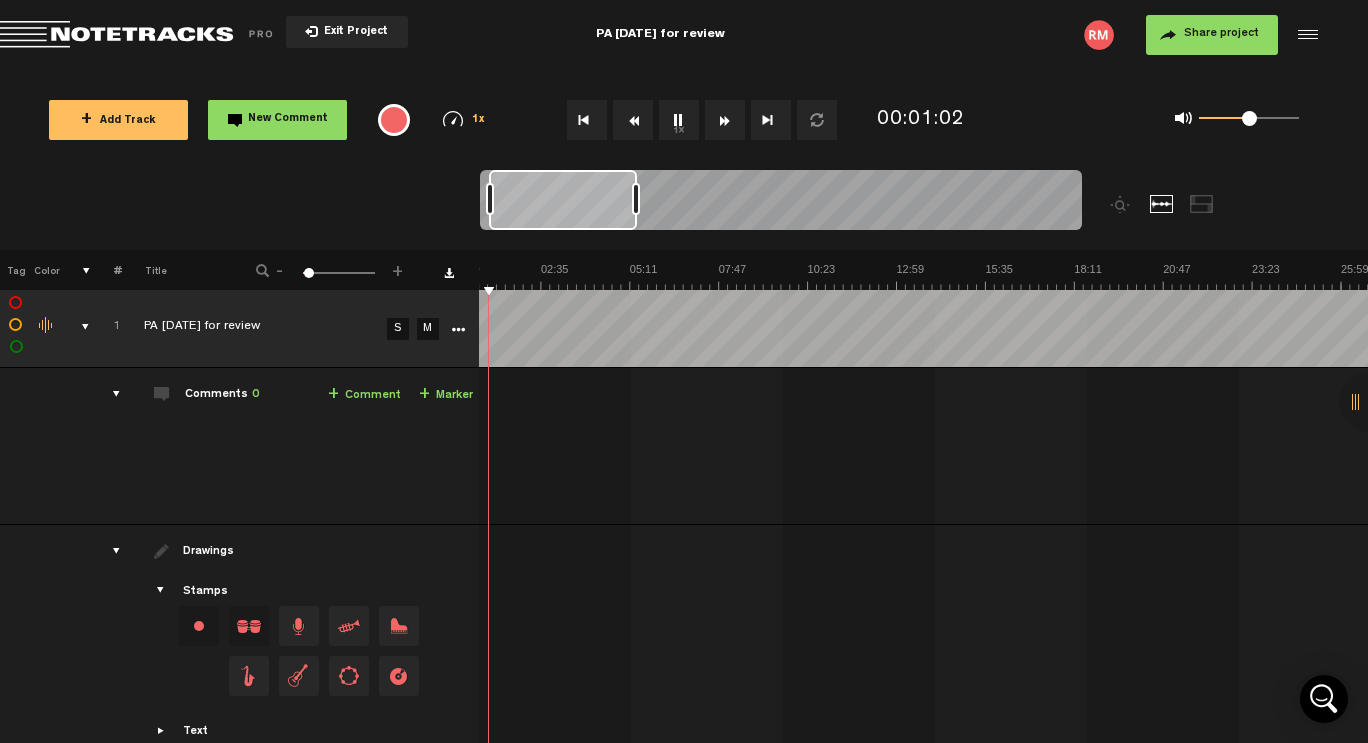 scroll, scrollTop: 0, scrollLeft: 45, axis: horizontal 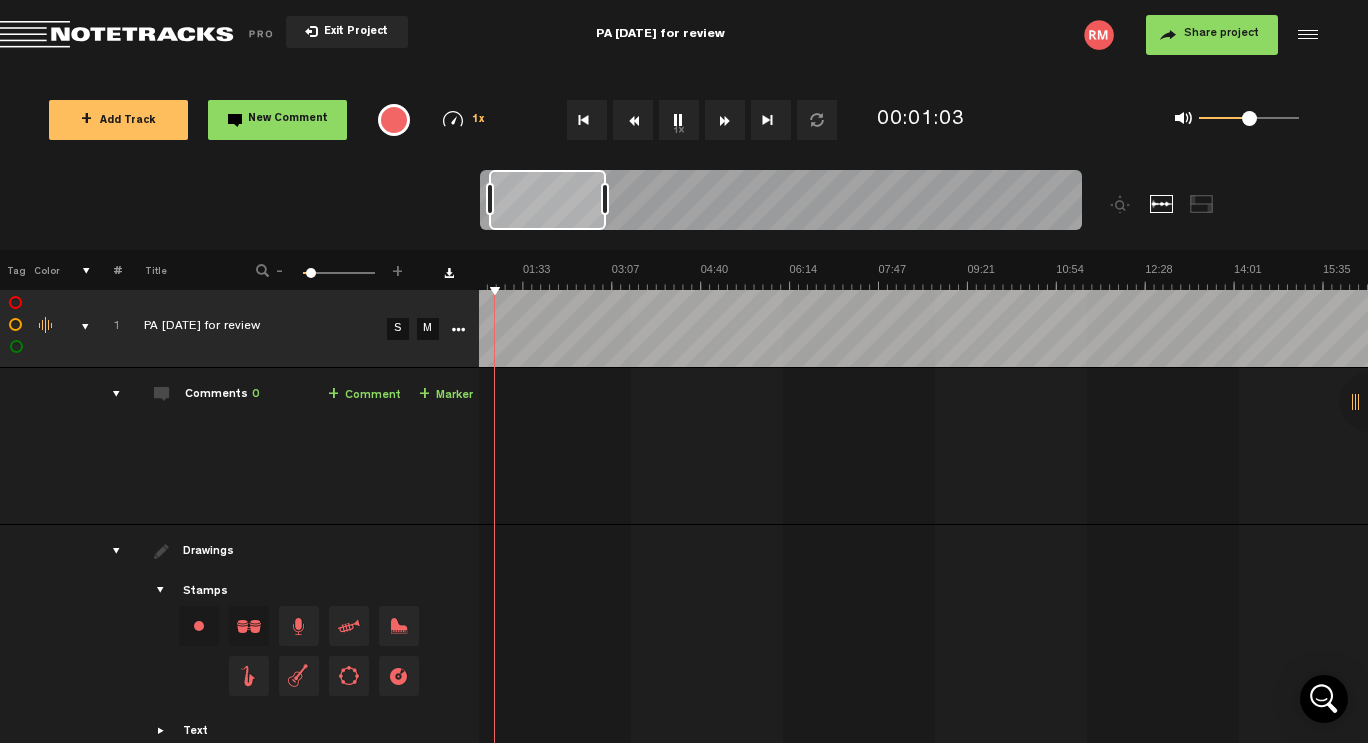 drag, startPoint x: 734, startPoint y: 202, endPoint x: 606, endPoint y: 203, distance: 128.0039 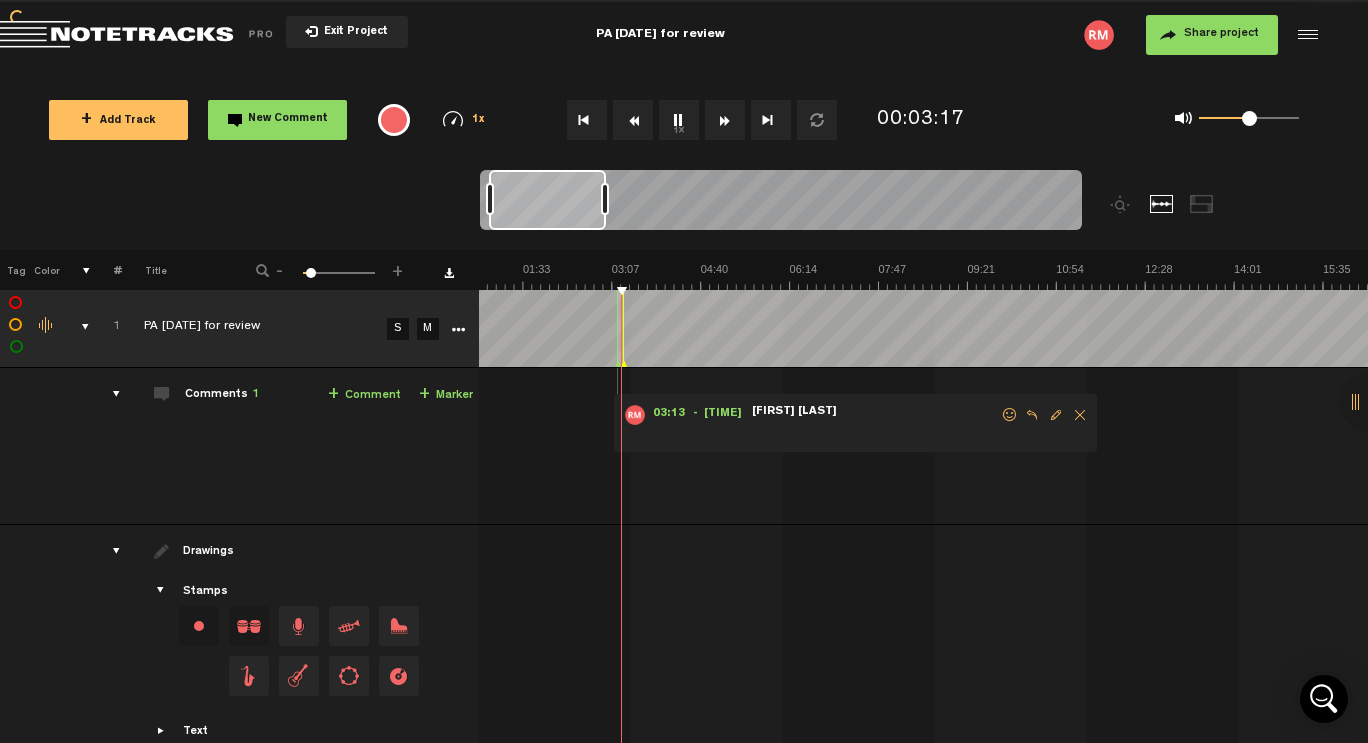 click at bounding box center (1080, 415) 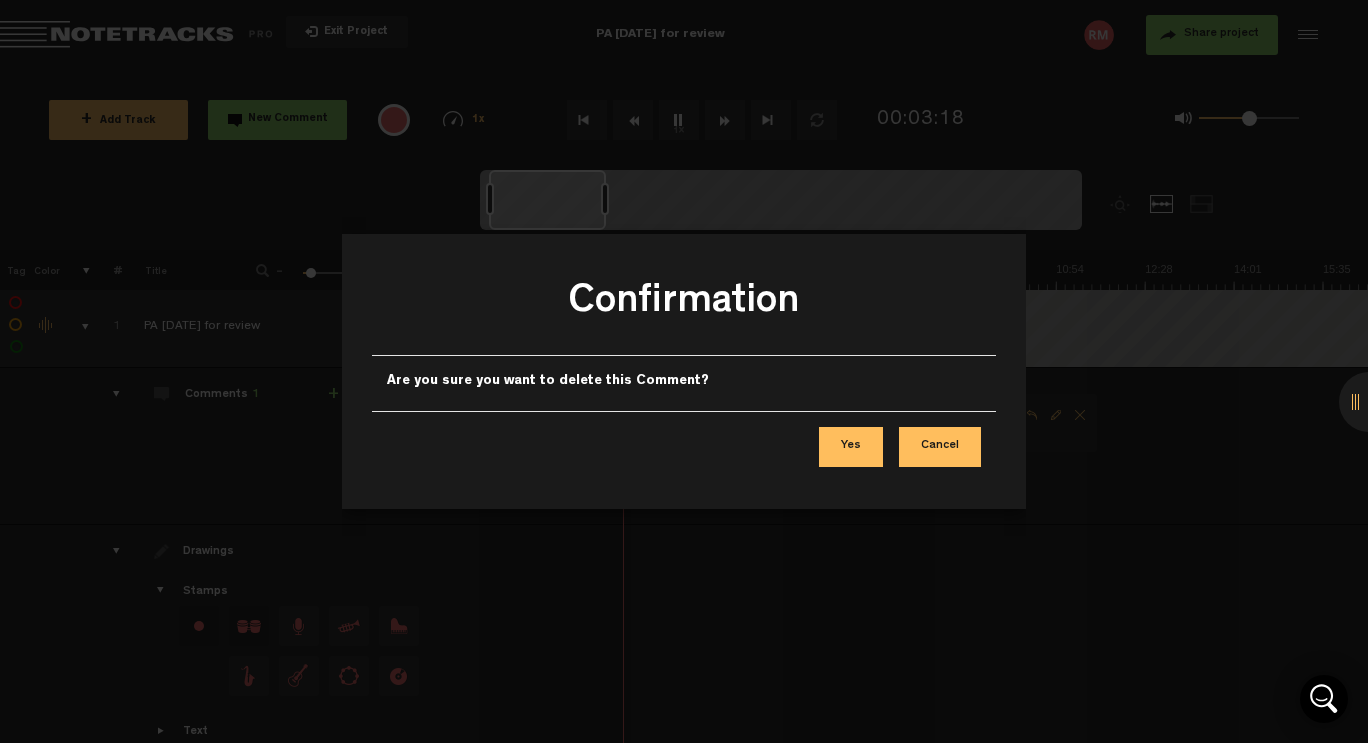 click on "Yes" at bounding box center [851, 447] 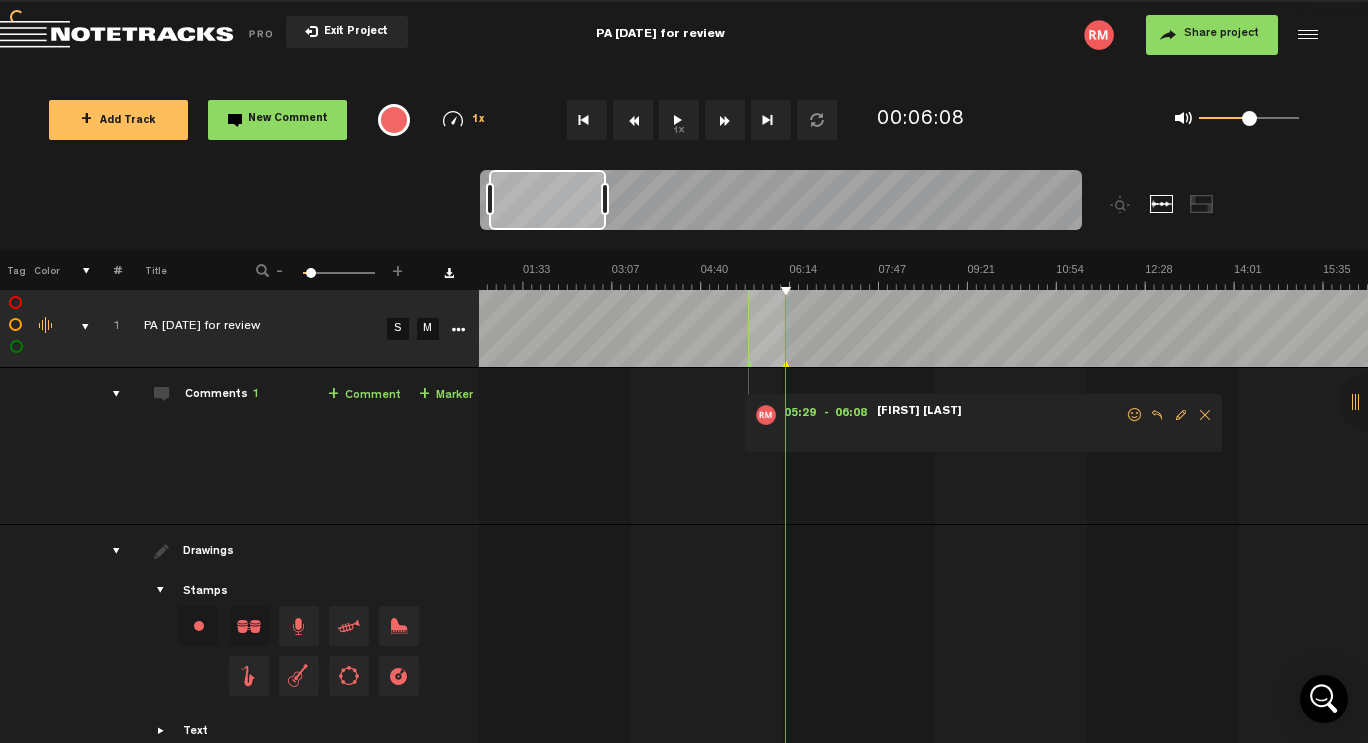 click at bounding box center (1205, 415) 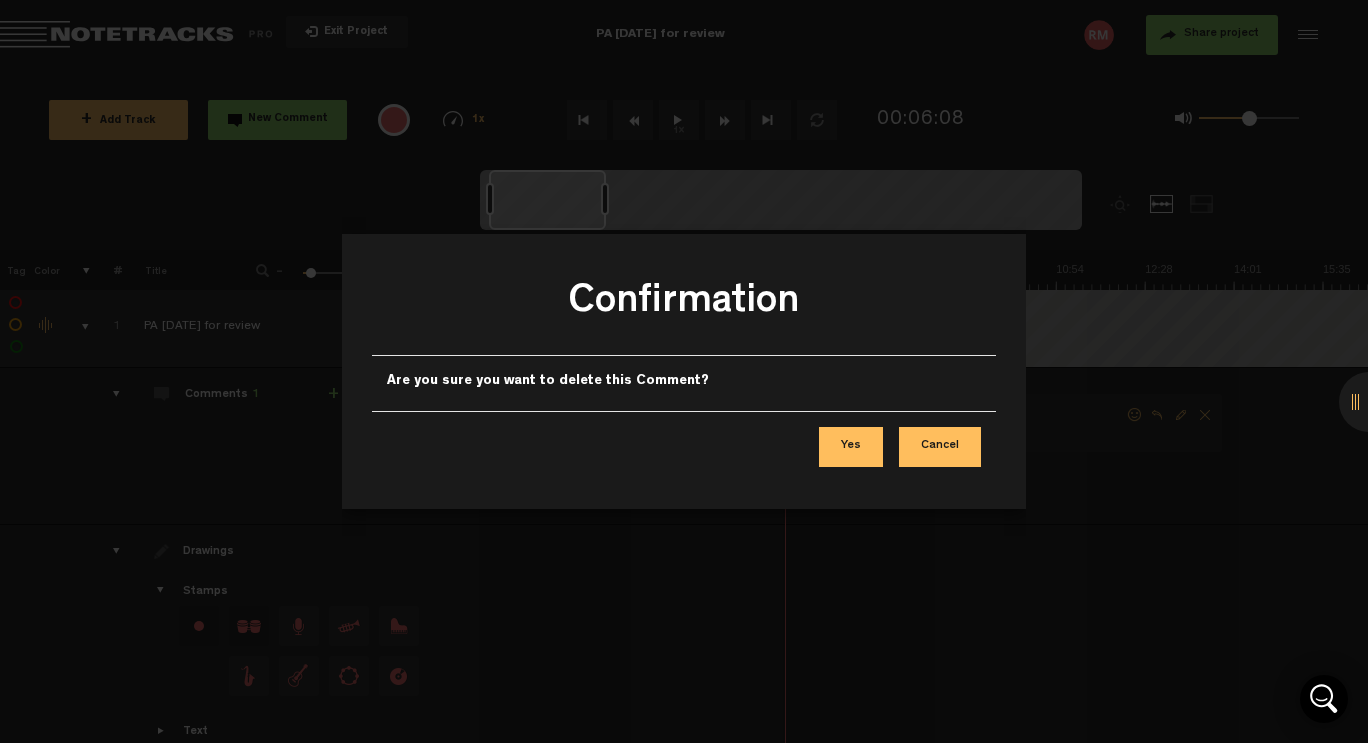 click on "Yes" at bounding box center [851, 447] 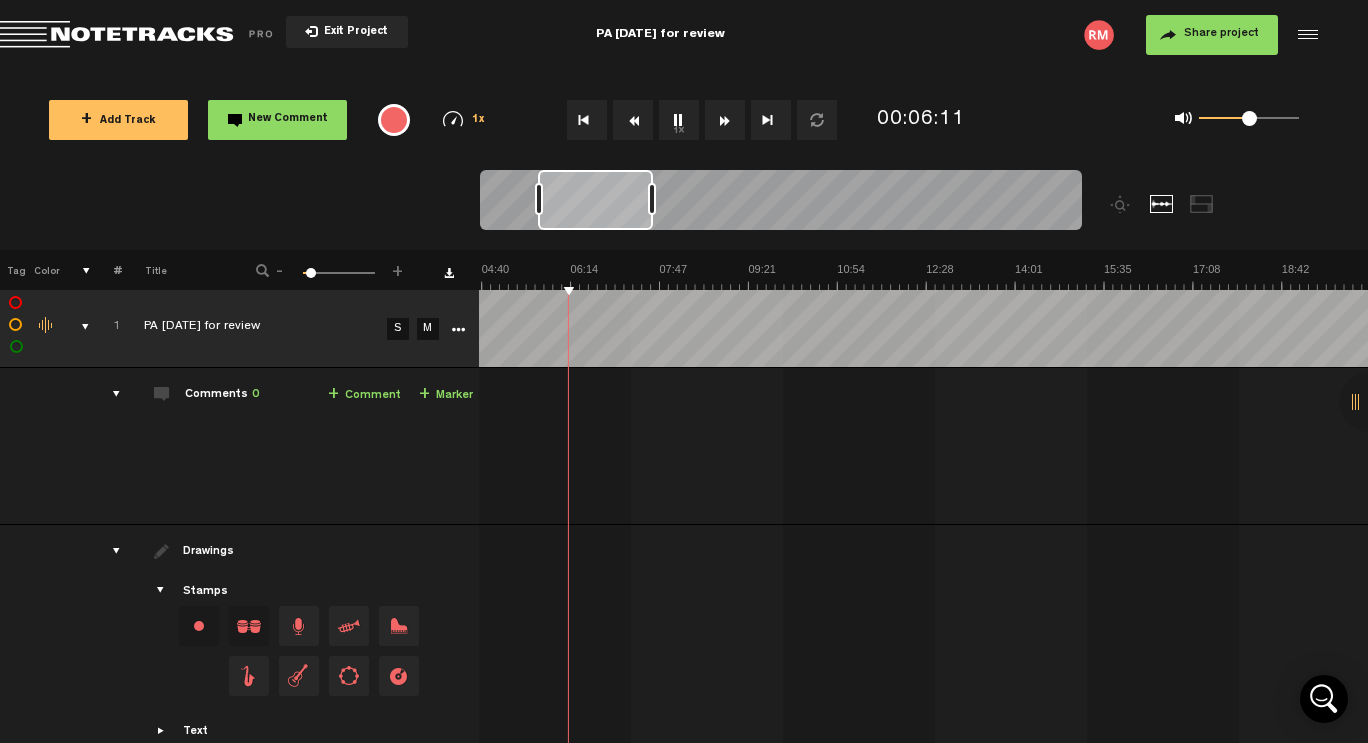 scroll, scrollTop: 3, scrollLeft: 151, axis: both 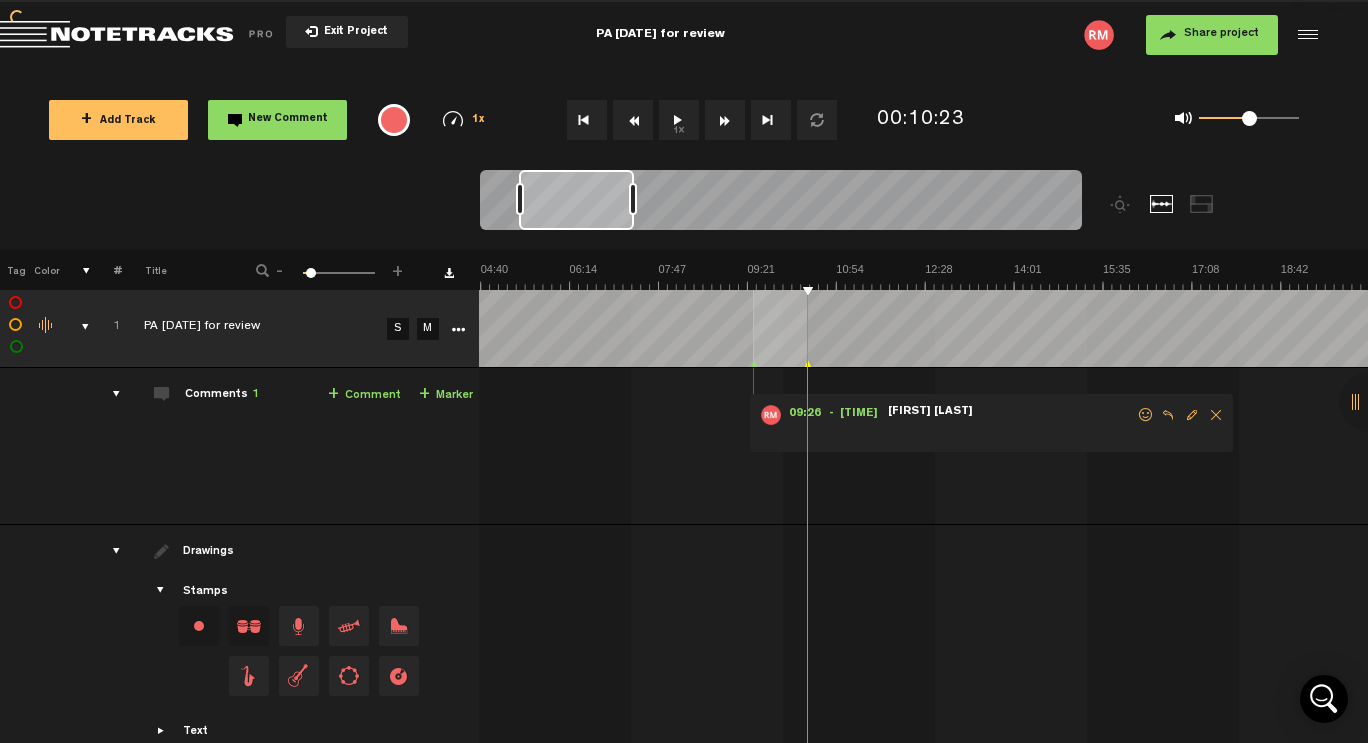 click at bounding box center (1216, 415) 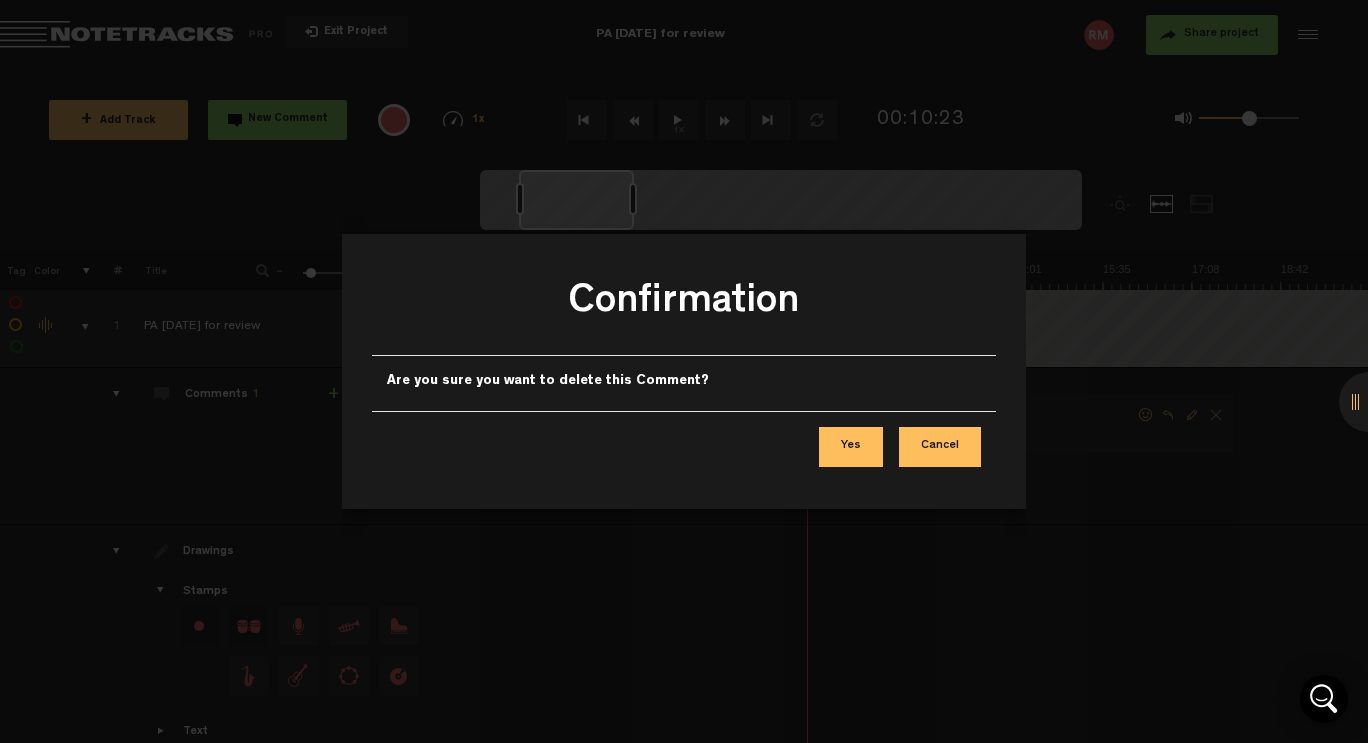 click on "Yes" at bounding box center [851, 447] 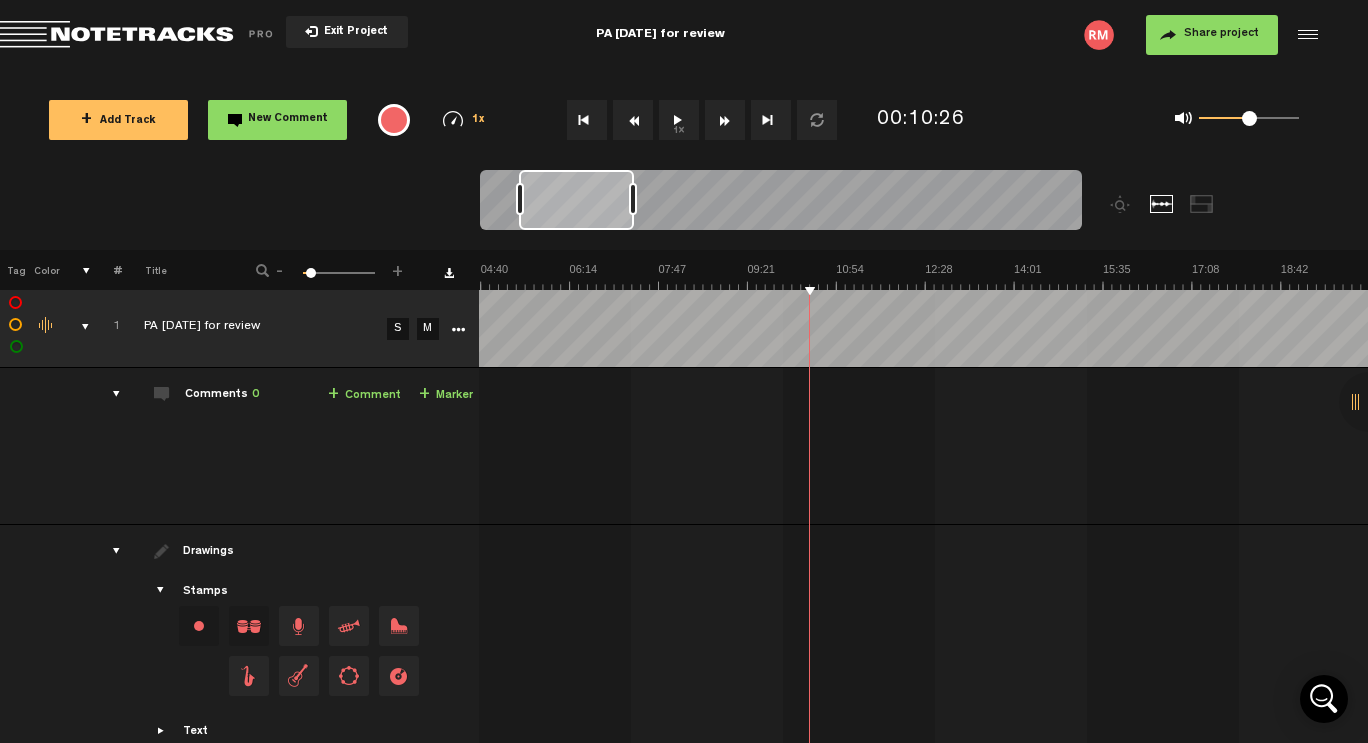scroll, scrollTop: 1, scrollLeft: 173, axis: both 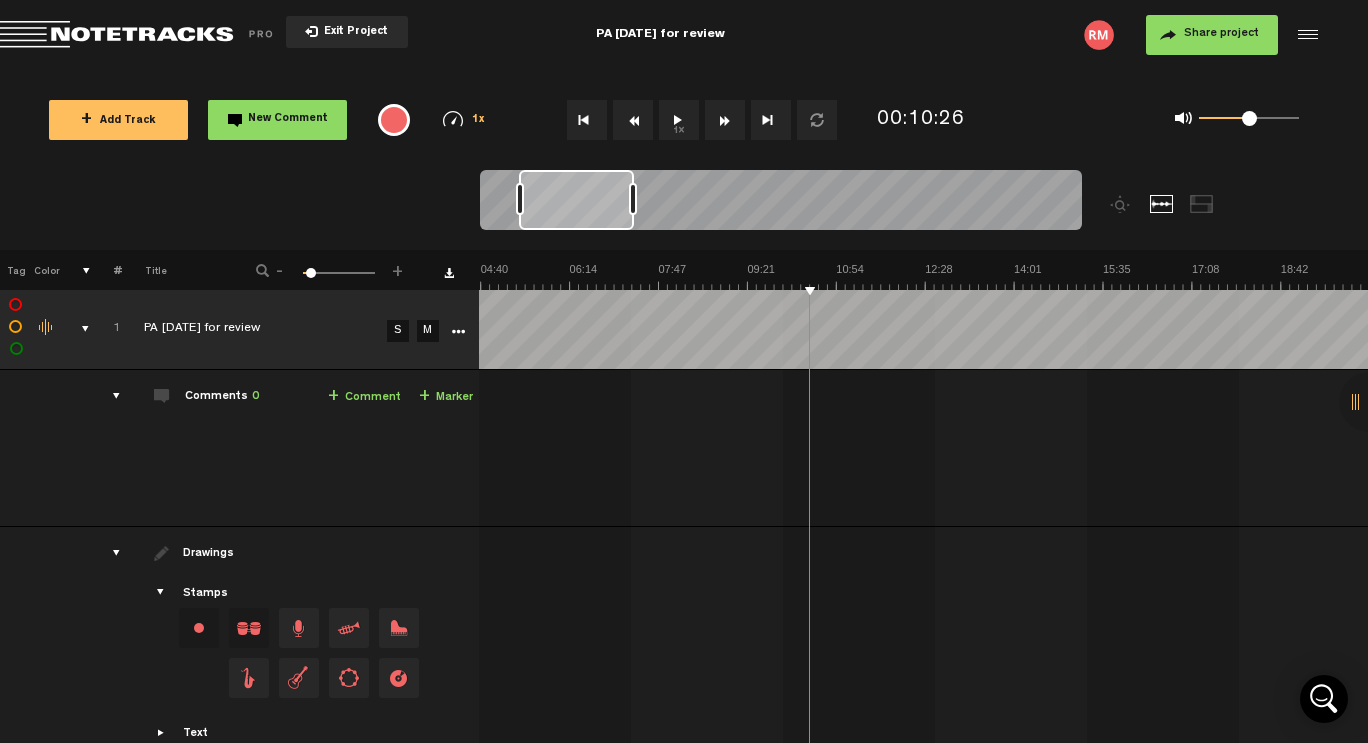click on "Exit Project" at bounding box center (347, 32) 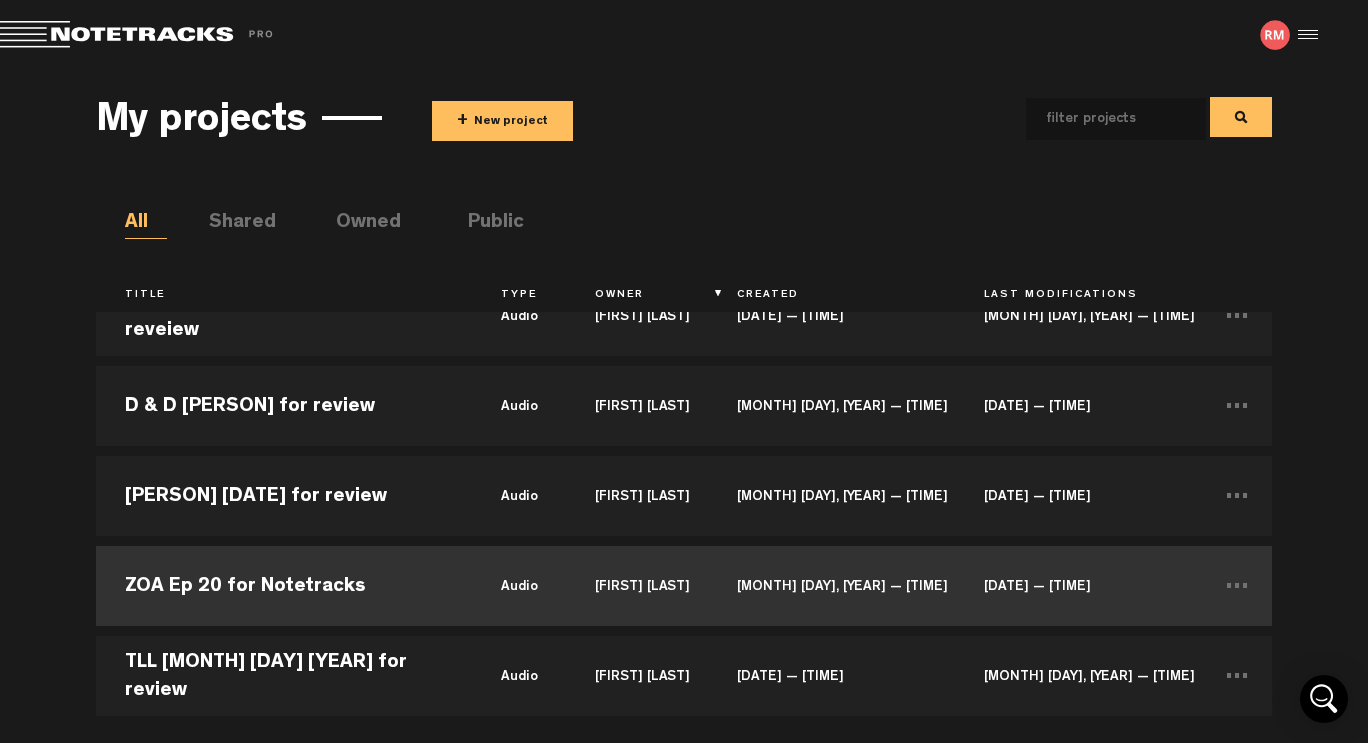 scroll, scrollTop: 210, scrollLeft: 0, axis: vertical 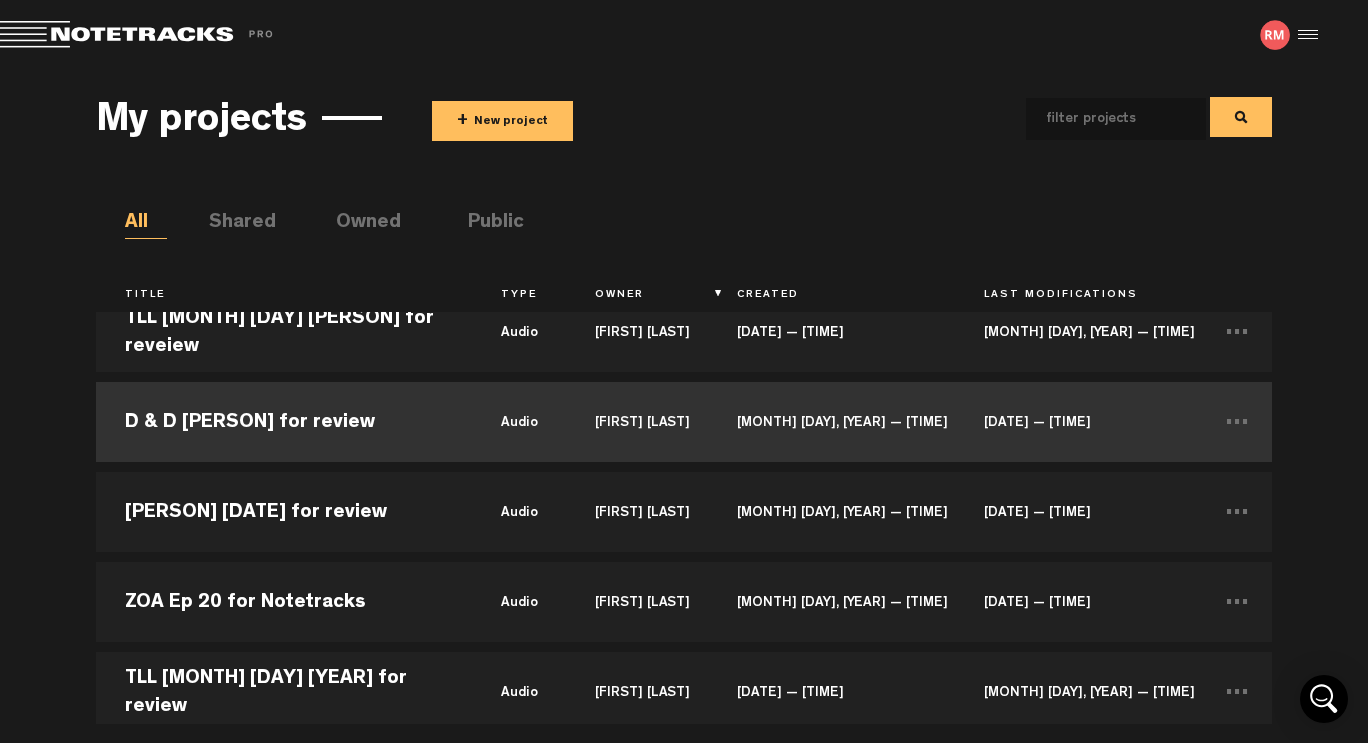 click on "D & D [PERSON] for review" at bounding box center (284, 422) 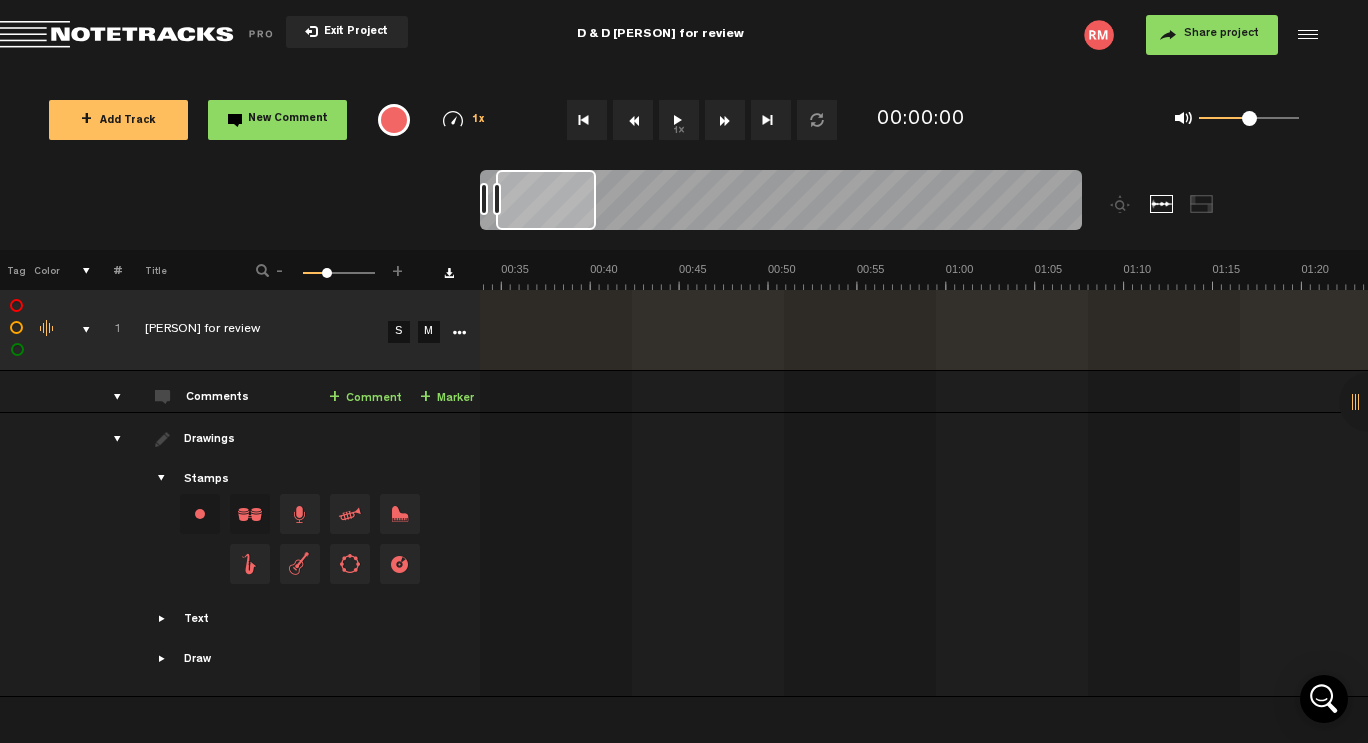 scroll, scrollTop: 0, scrollLeft: 0, axis: both 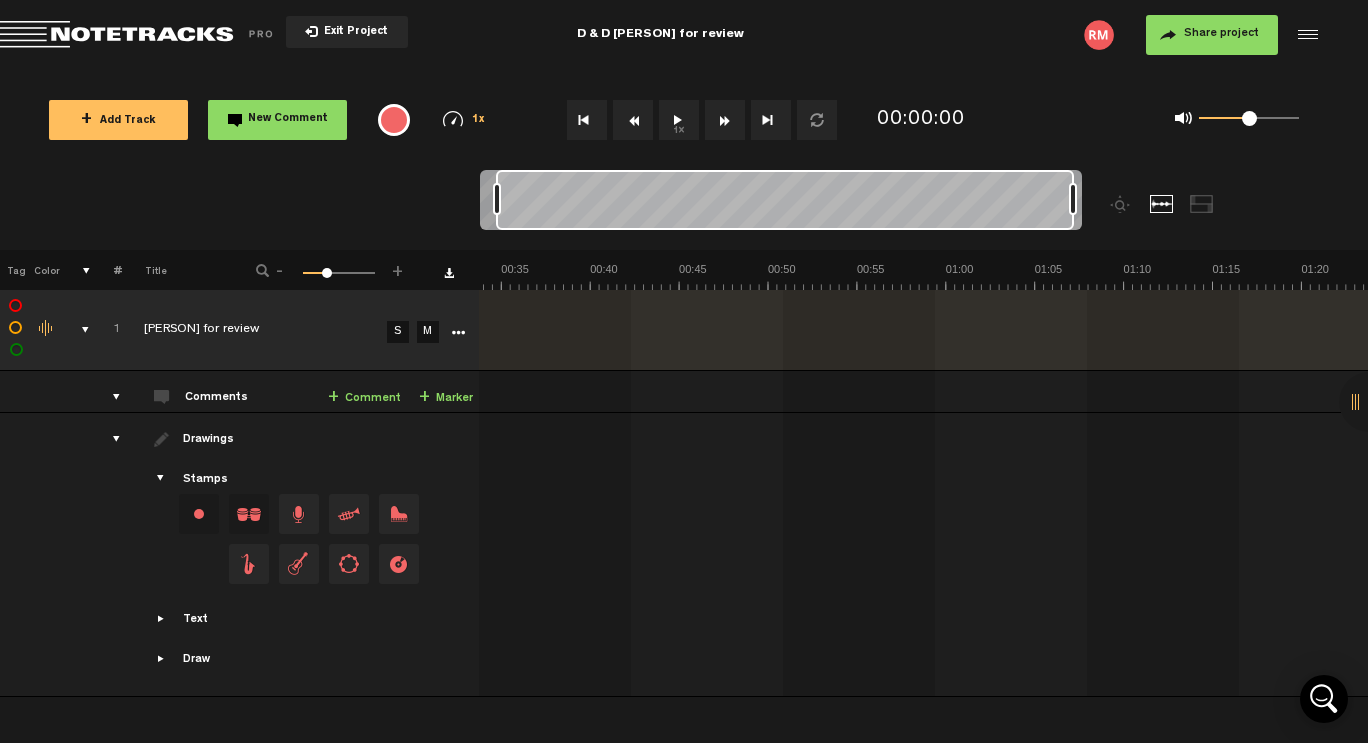 drag, startPoint x: 515, startPoint y: 203, endPoint x: 1102, endPoint y: 207, distance: 587.0136 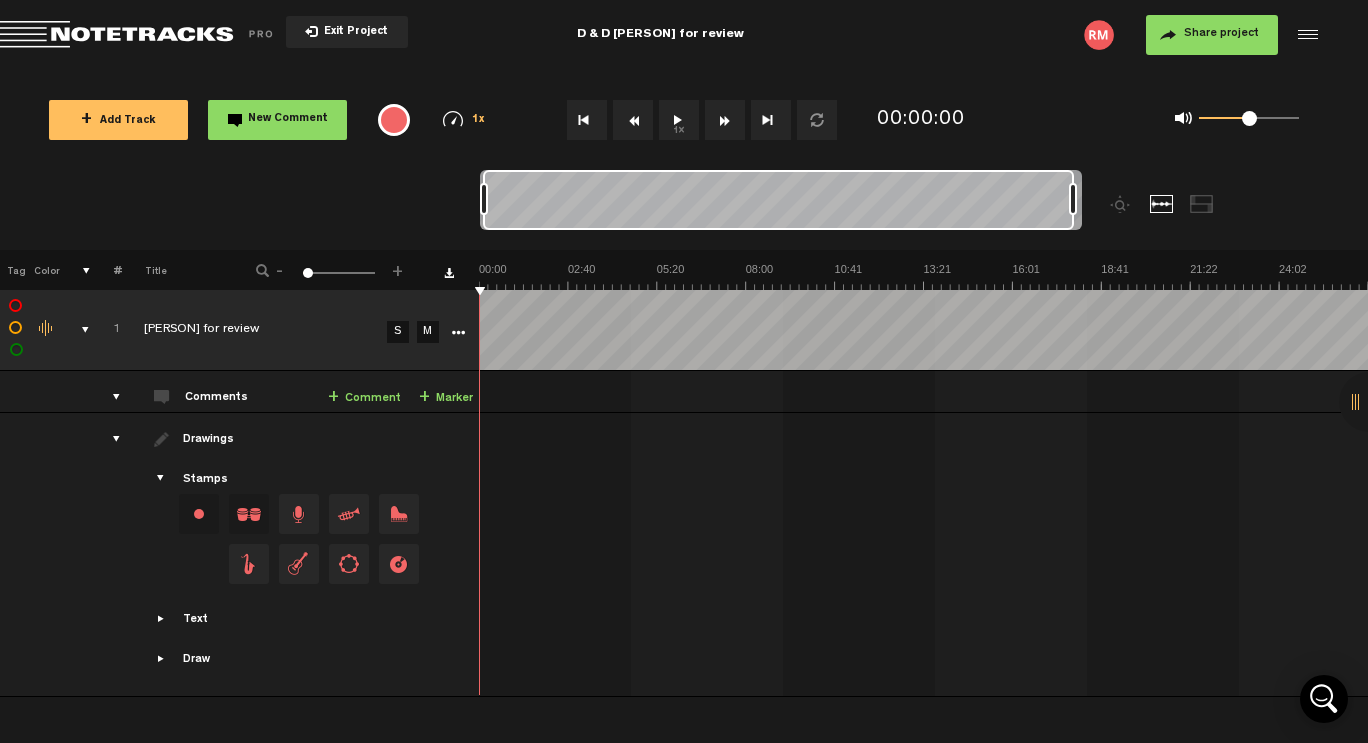 drag, startPoint x: 496, startPoint y: 200, endPoint x: 454, endPoint y: 200, distance: 42 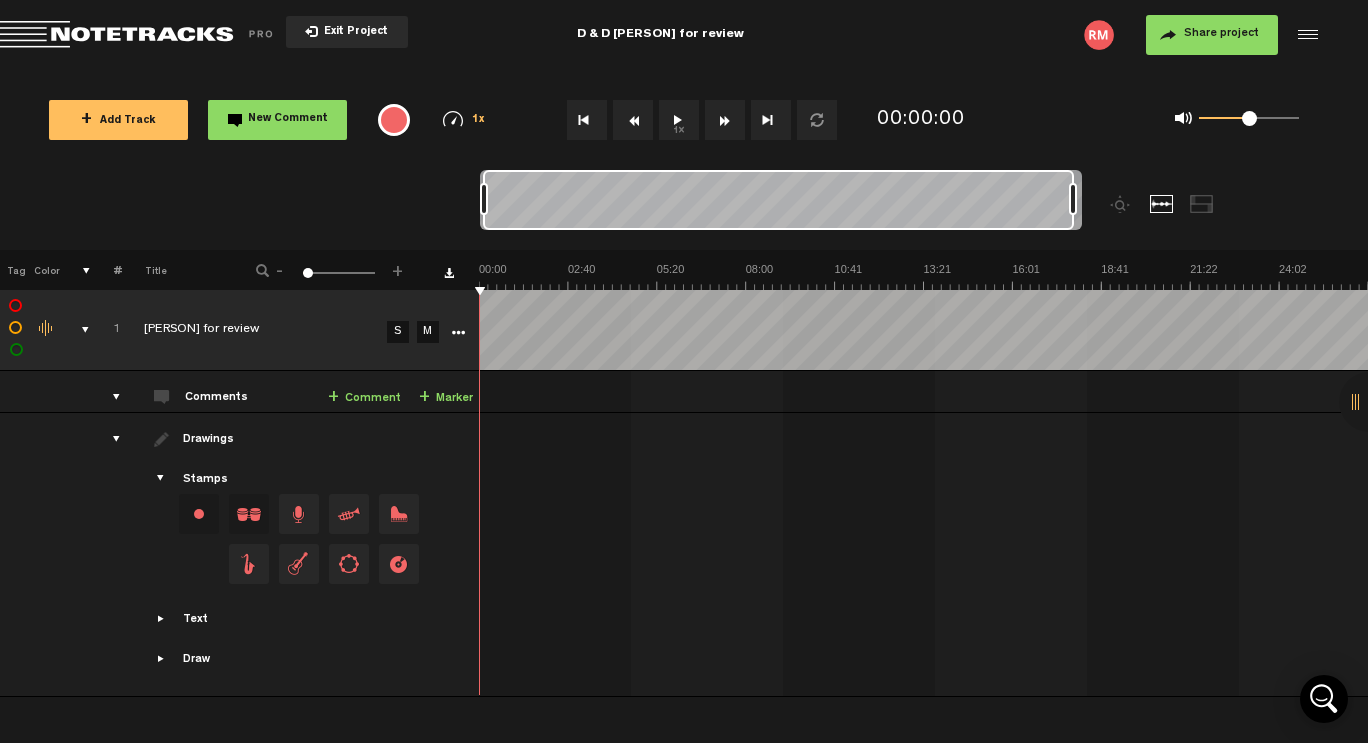 click on "Exit Project" at bounding box center (353, 32) 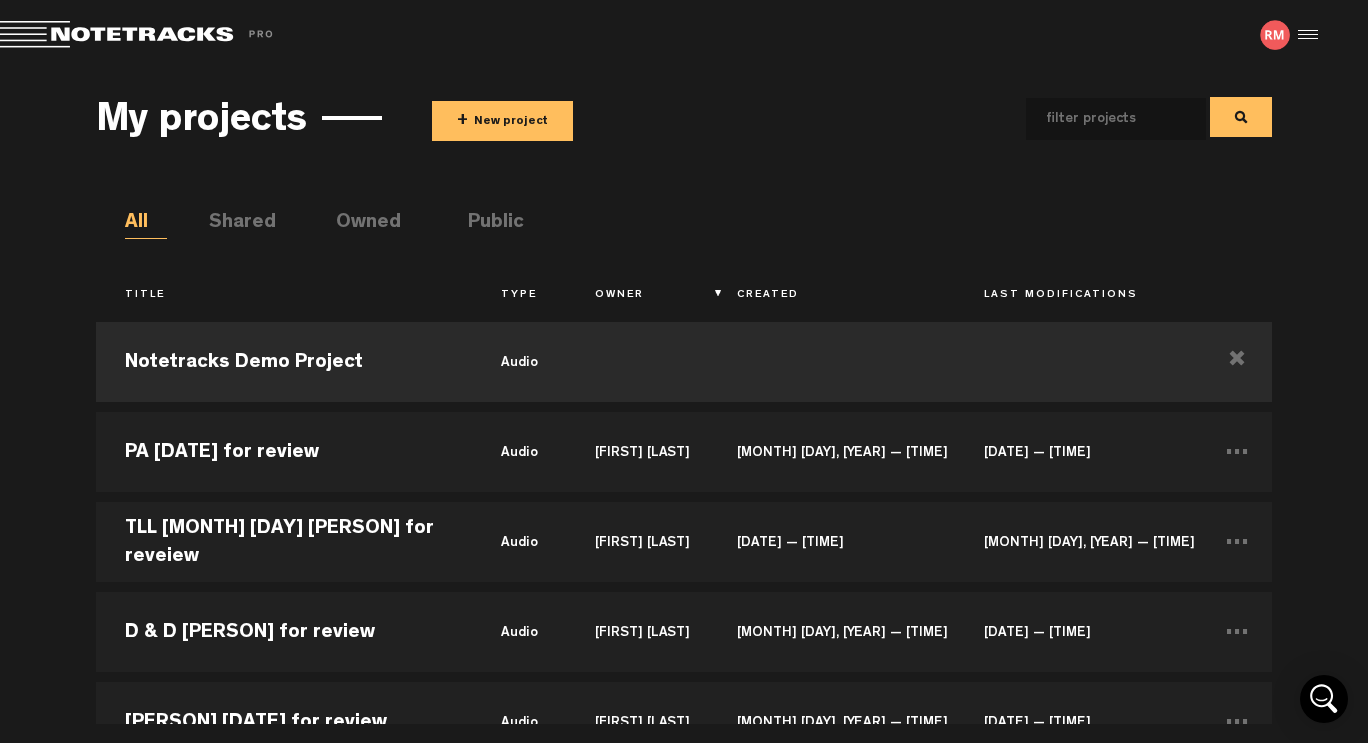 scroll, scrollTop: 0, scrollLeft: 0, axis: both 